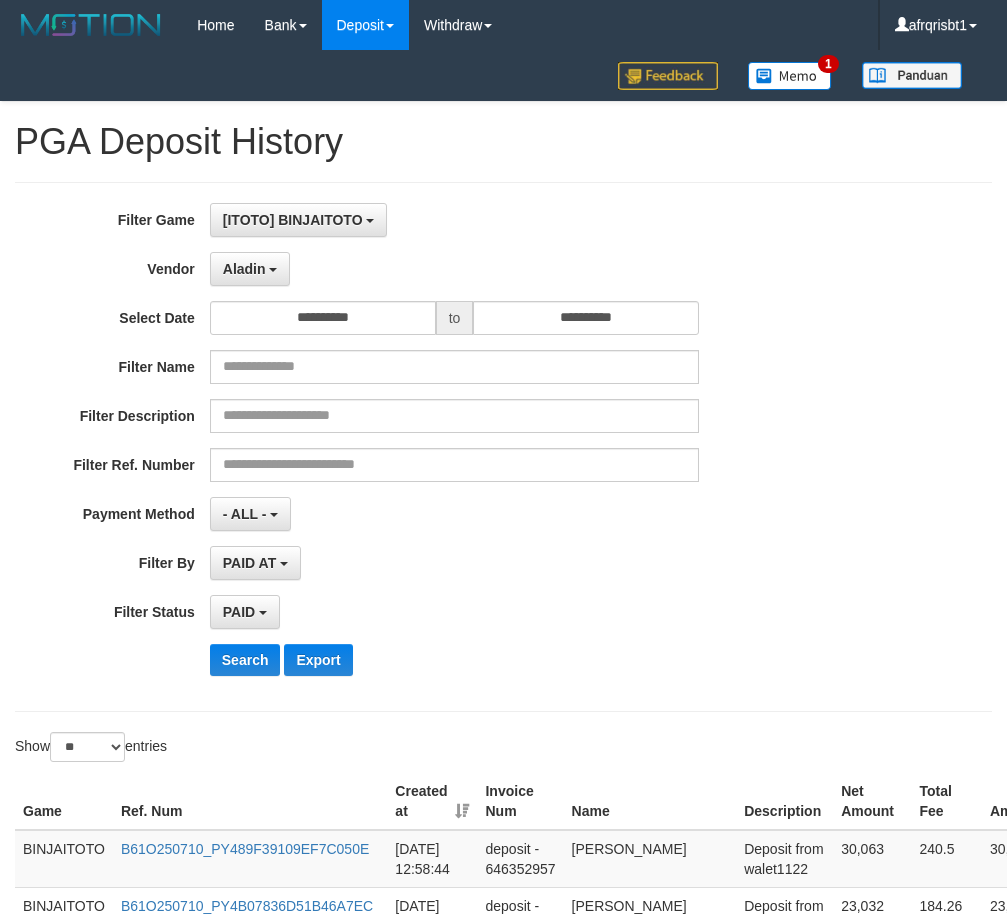 select on "**********" 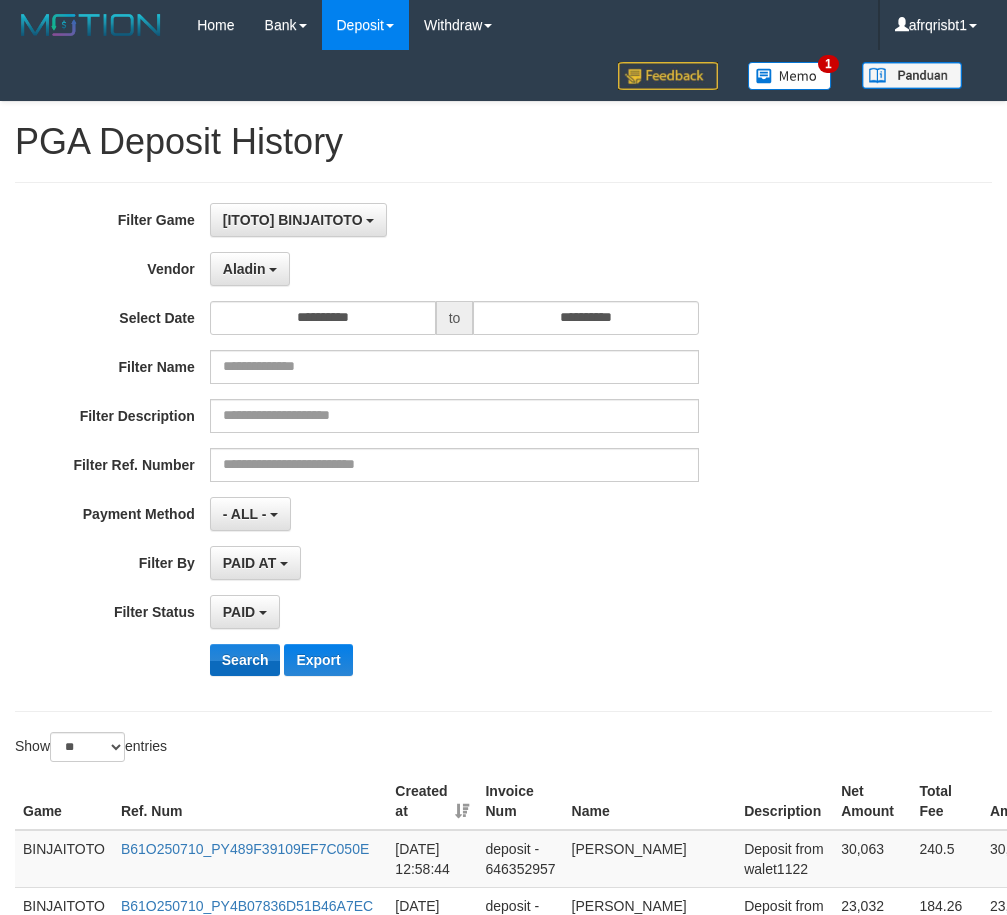 scroll, scrollTop: 300, scrollLeft: 0, axis: vertical 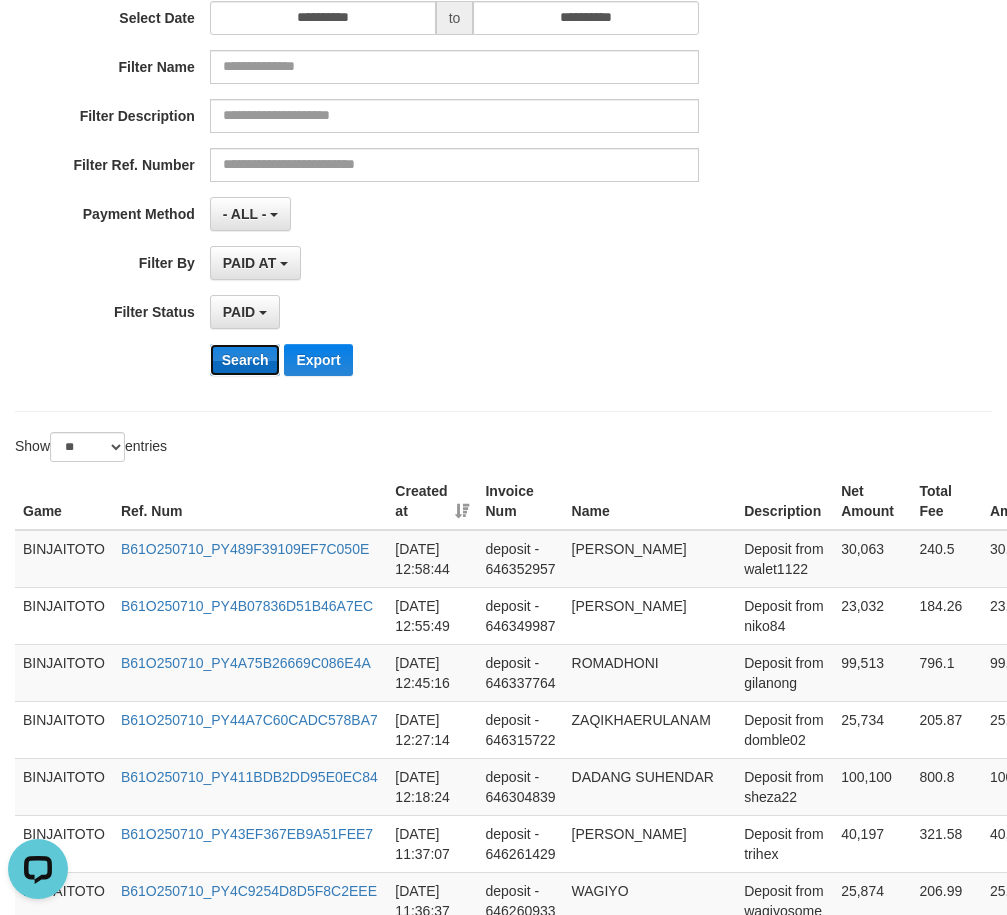 click on "Search" at bounding box center (245, 360) 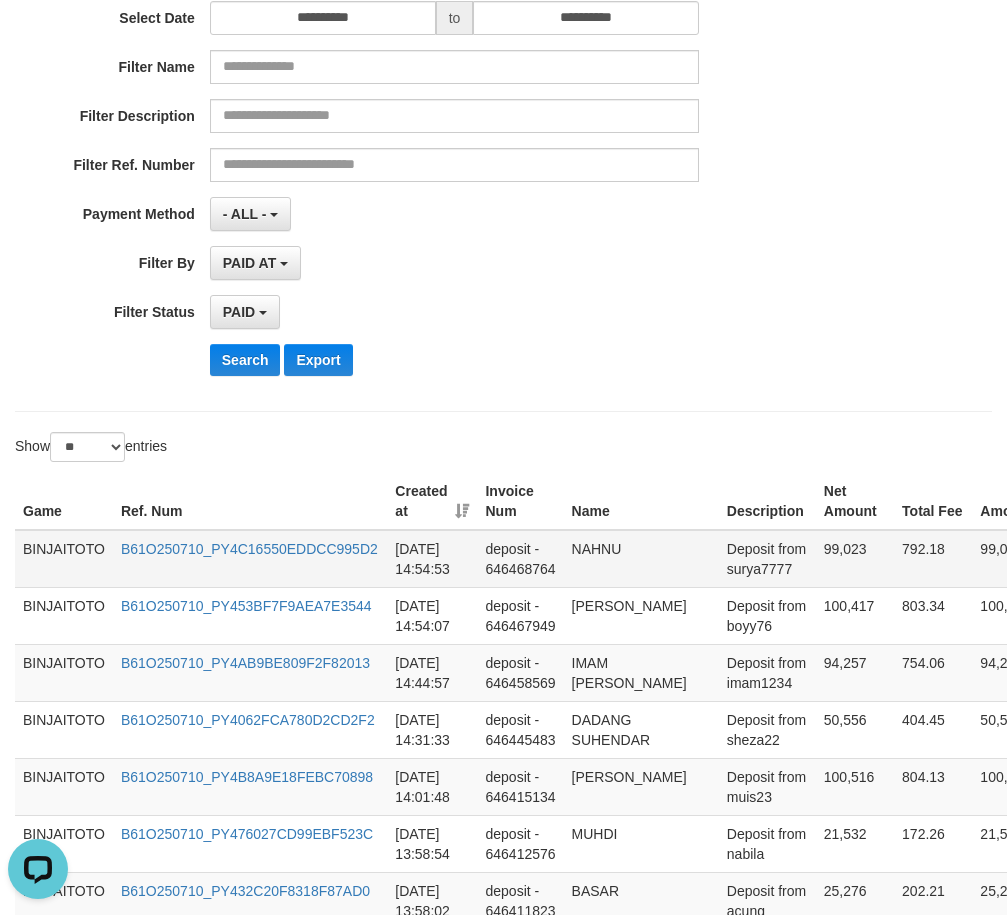 click on "NAHNU" at bounding box center (641, 559) 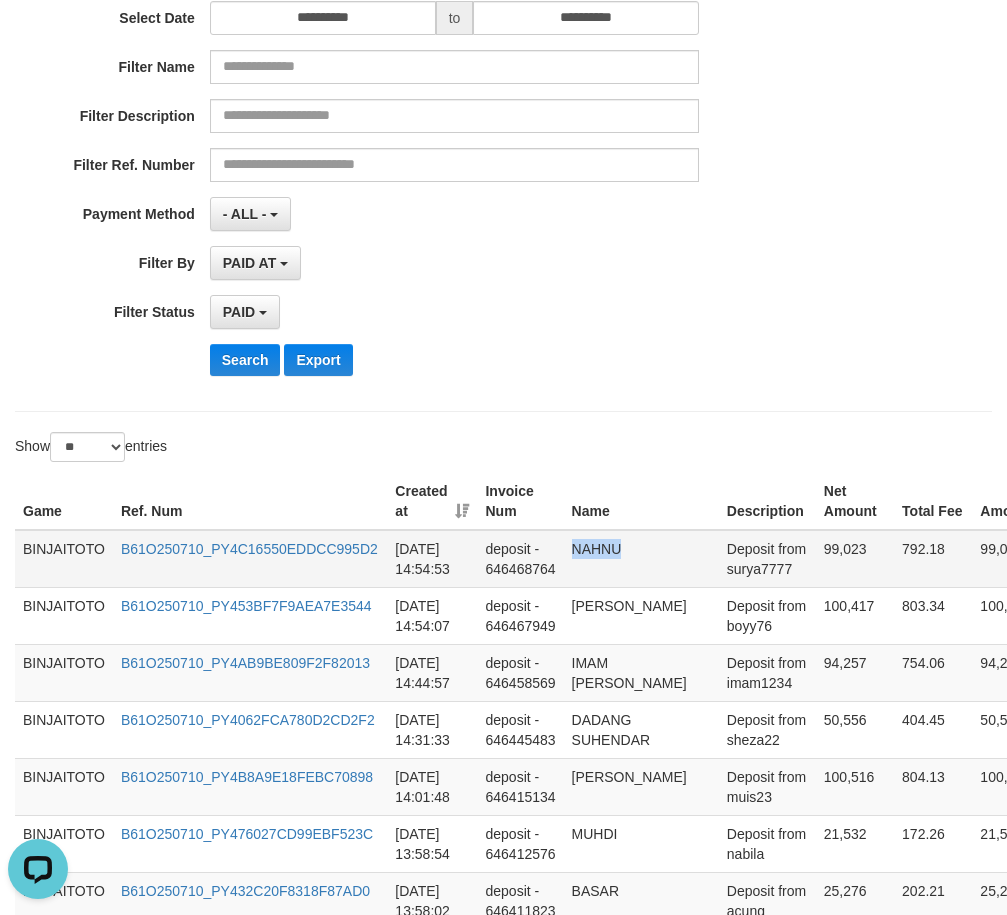 click on "NAHNU" at bounding box center [641, 559] 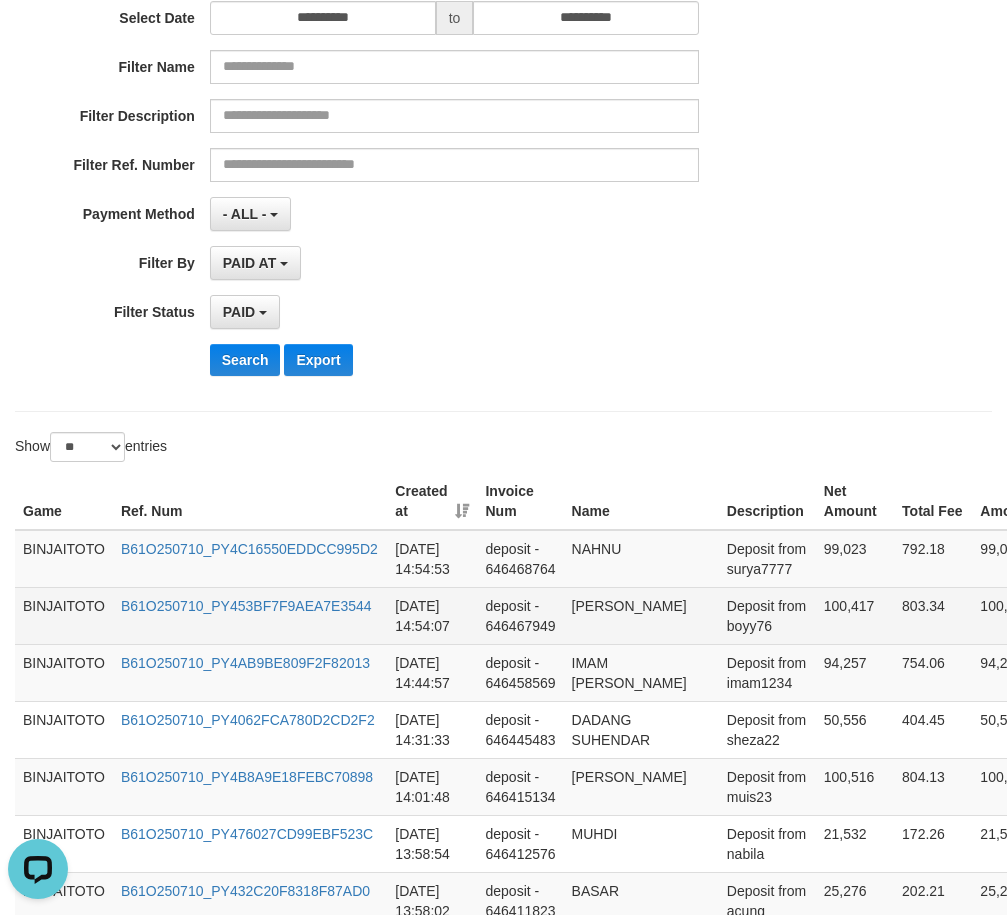 click on "[PERSON_NAME]" at bounding box center [641, 615] 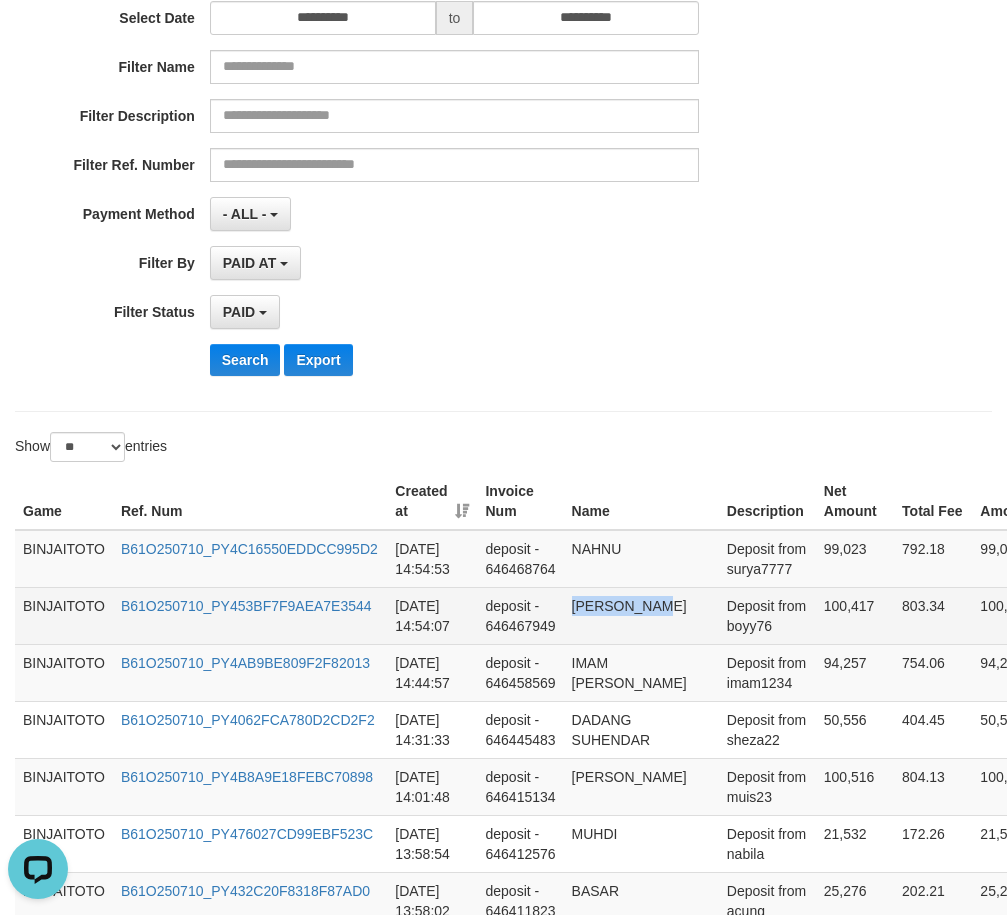 click on "[PERSON_NAME]" at bounding box center (641, 615) 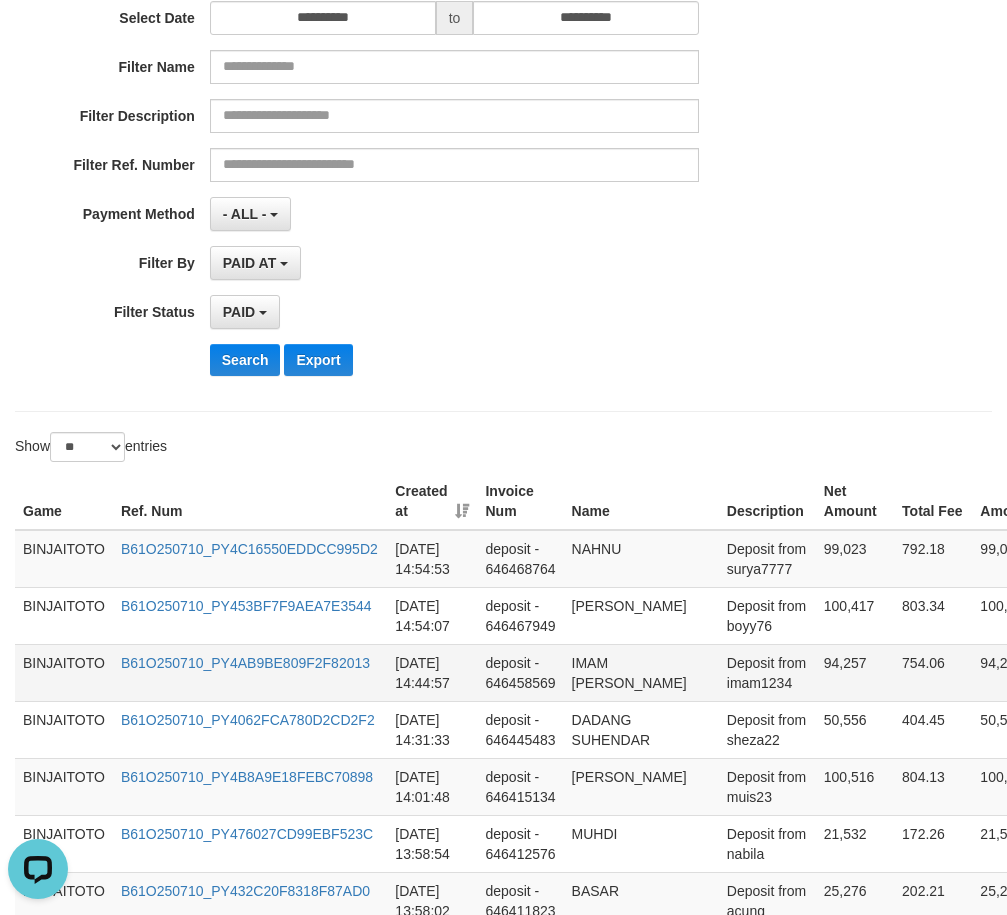 click on "IMAM [PERSON_NAME]" at bounding box center [641, 672] 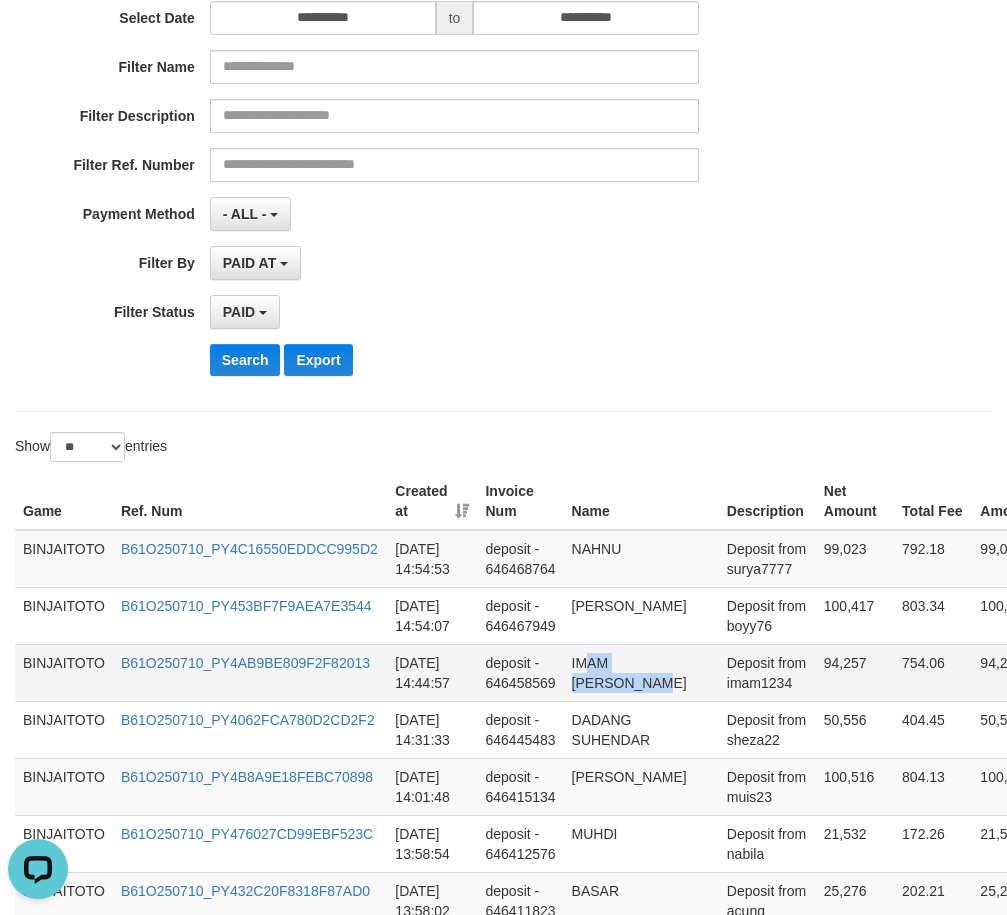drag, startPoint x: 590, startPoint y: 681, endPoint x: 600, endPoint y: 693, distance: 15.6205 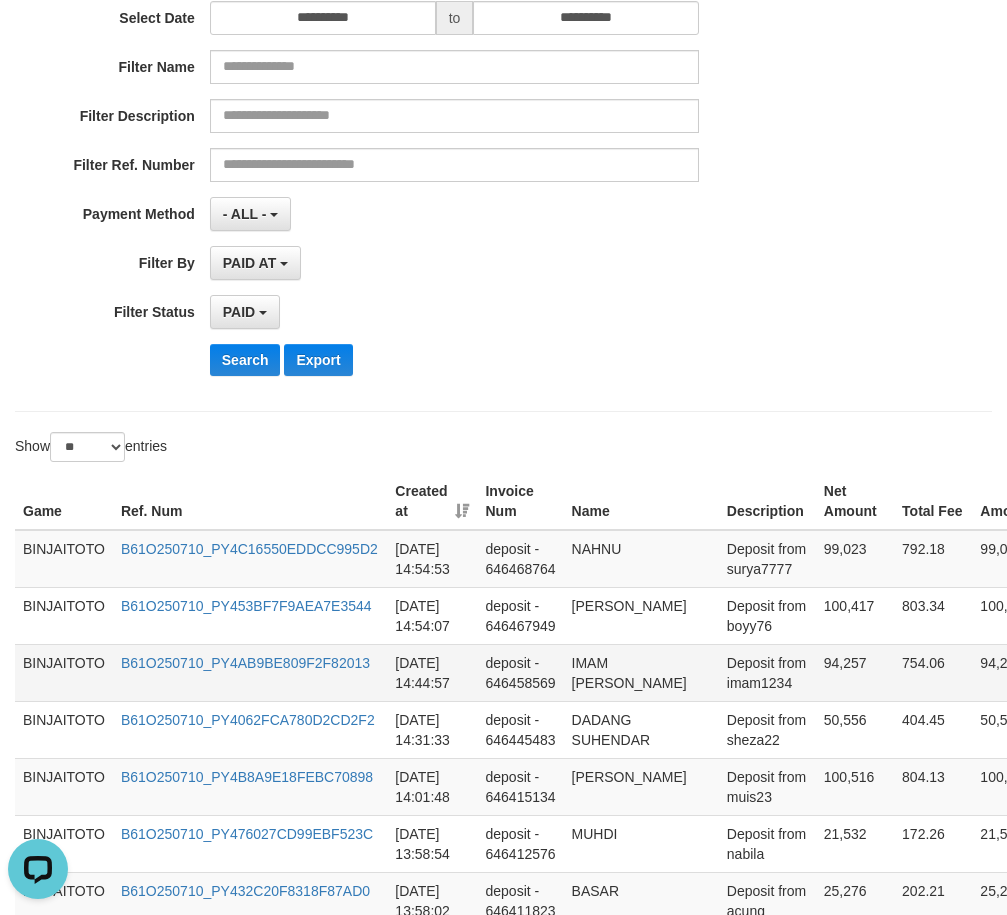 drag, startPoint x: 589, startPoint y: 666, endPoint x: 609, endPoint y: 684, distance: 26.907248 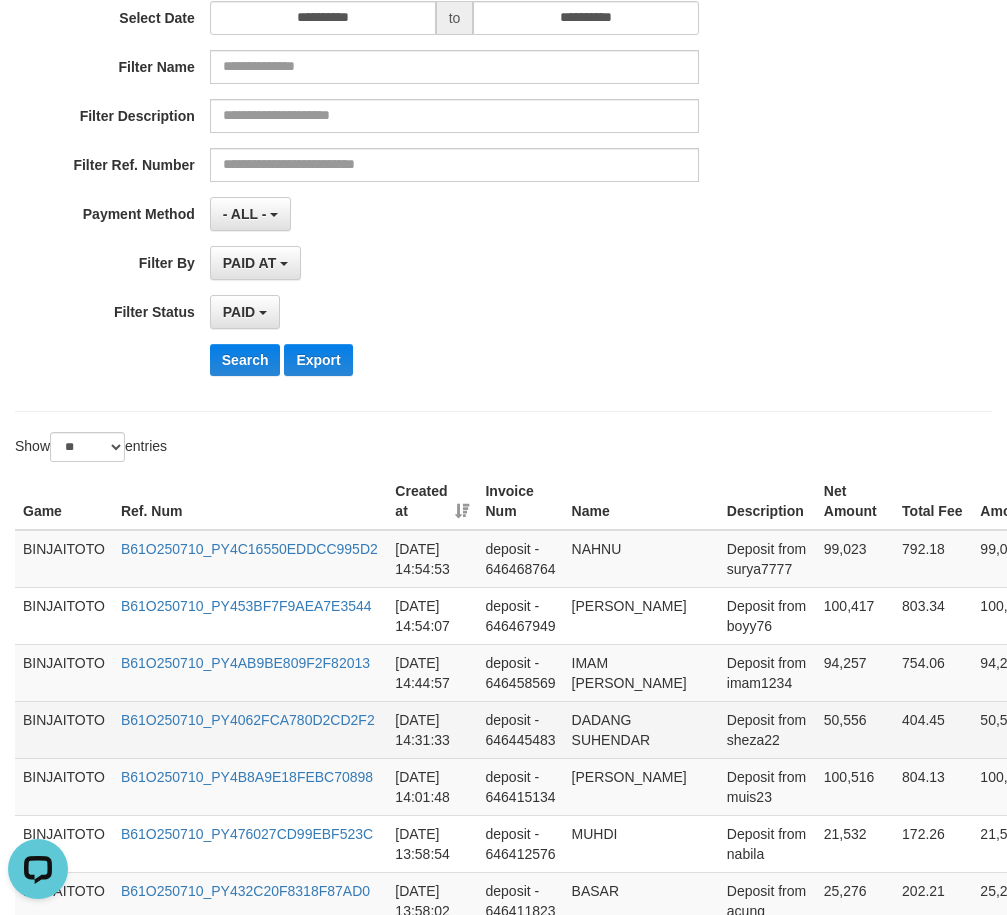 drag, startPoint x: 595, startPoint y: 722, endPoint x: 606, endPoint y: 738, distance: 19.416489 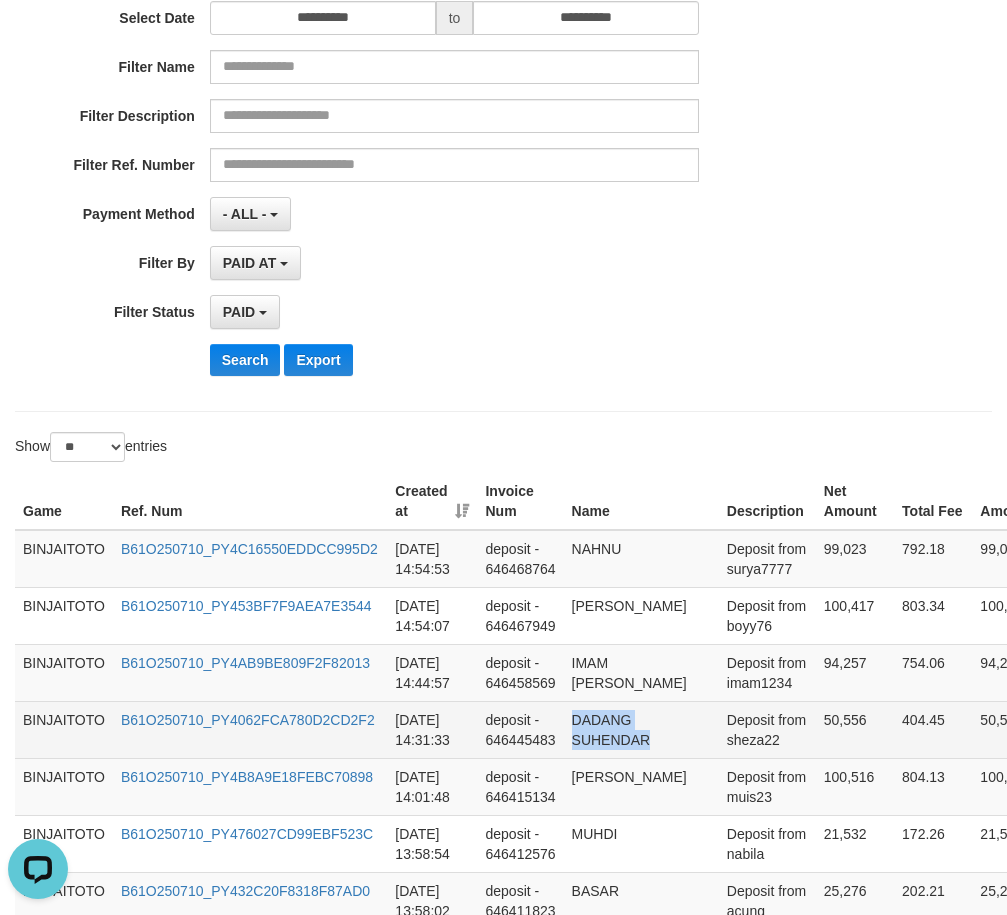 drag, startPoint x: 606, startPoint y: 738, endPoint x: 619, endPoint y: 747, distance: 15.811388 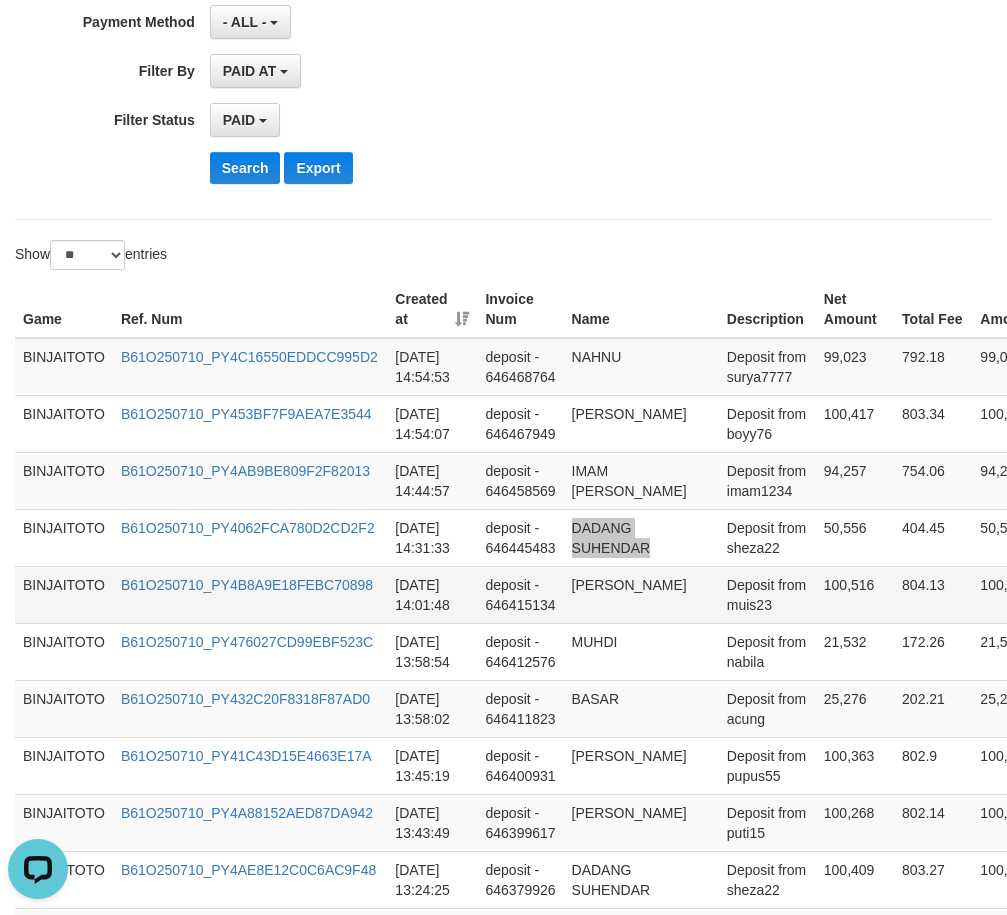 scroll, scrollTop: 500, scrollLeft: 0, axis: vertical 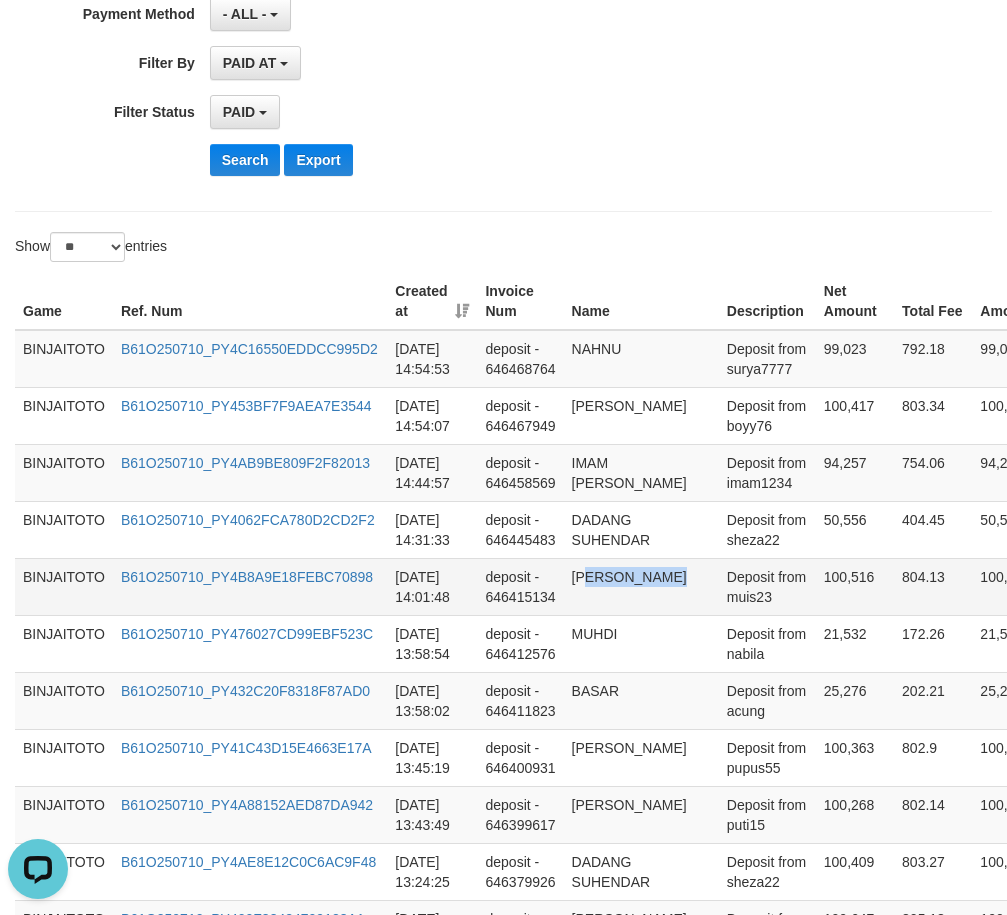 click on "[PERSON_NAME]" at bounding box center [641, 586] 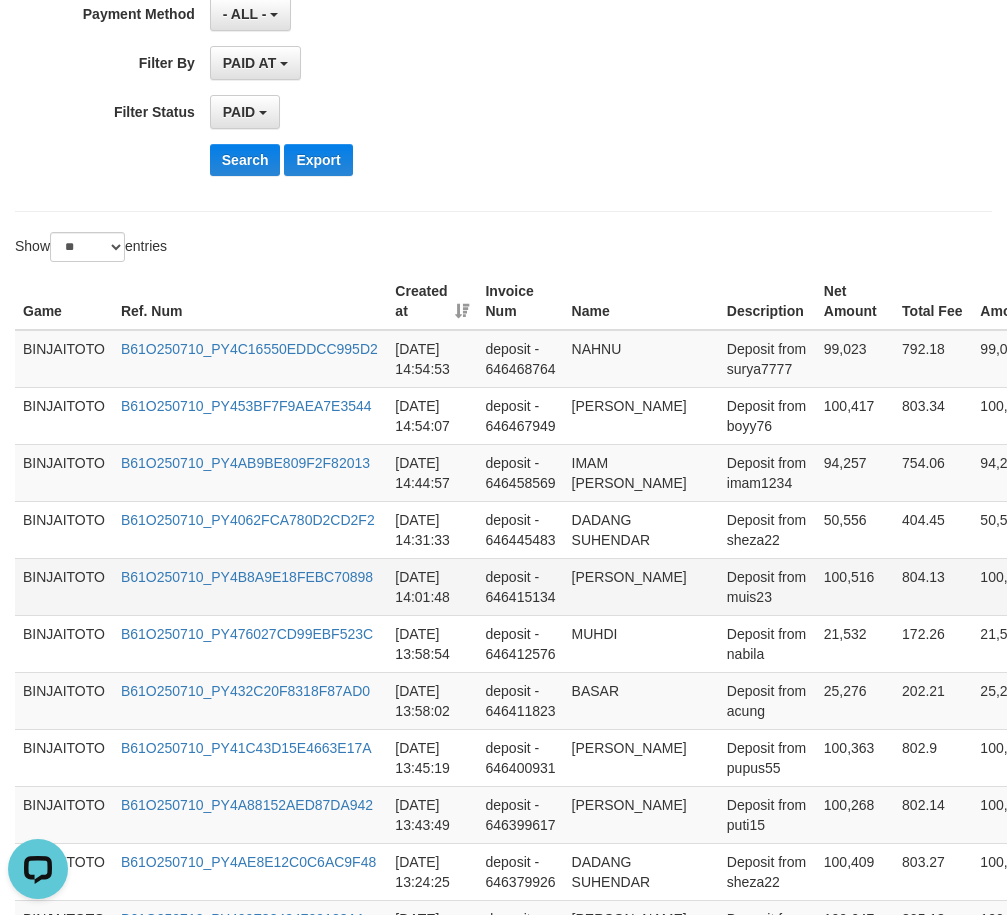 drag, startPoint x: 587, startPoint y: 575, endPoint x: 610, endPoint y: 590, distance: 27.45906 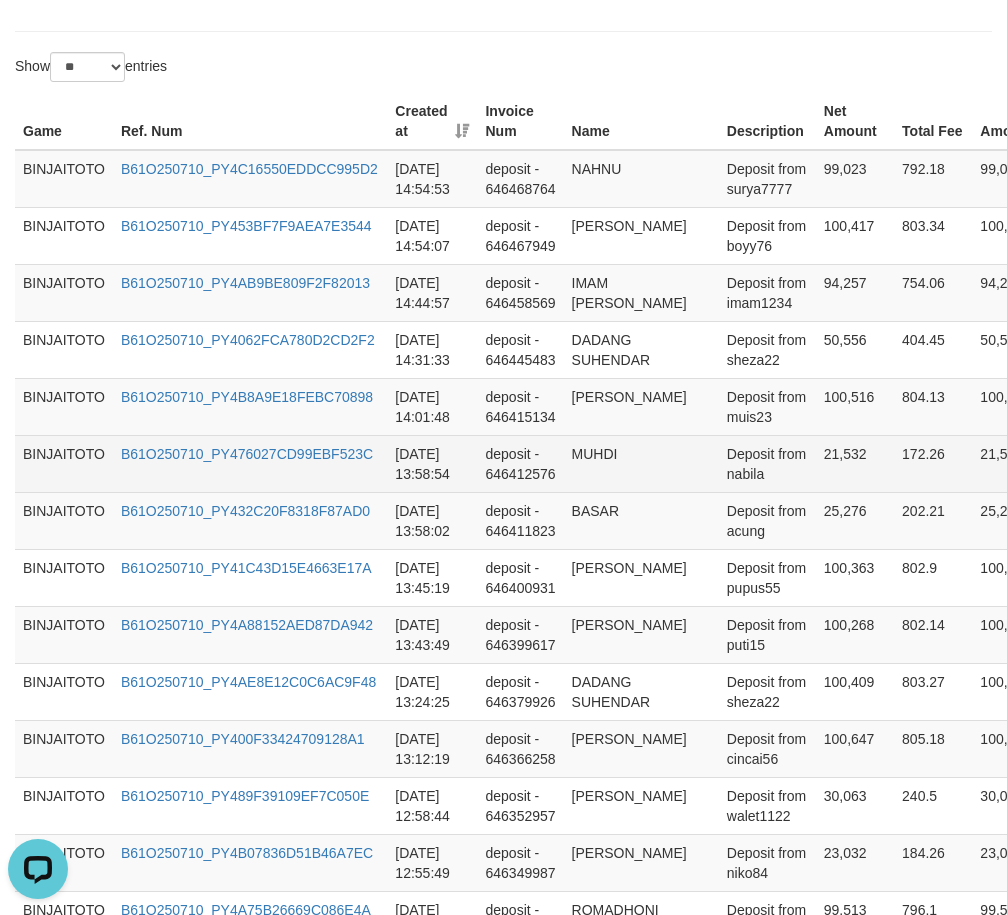 scroll, scrollTop: 700, scrollLeft: 0, axis: vertical 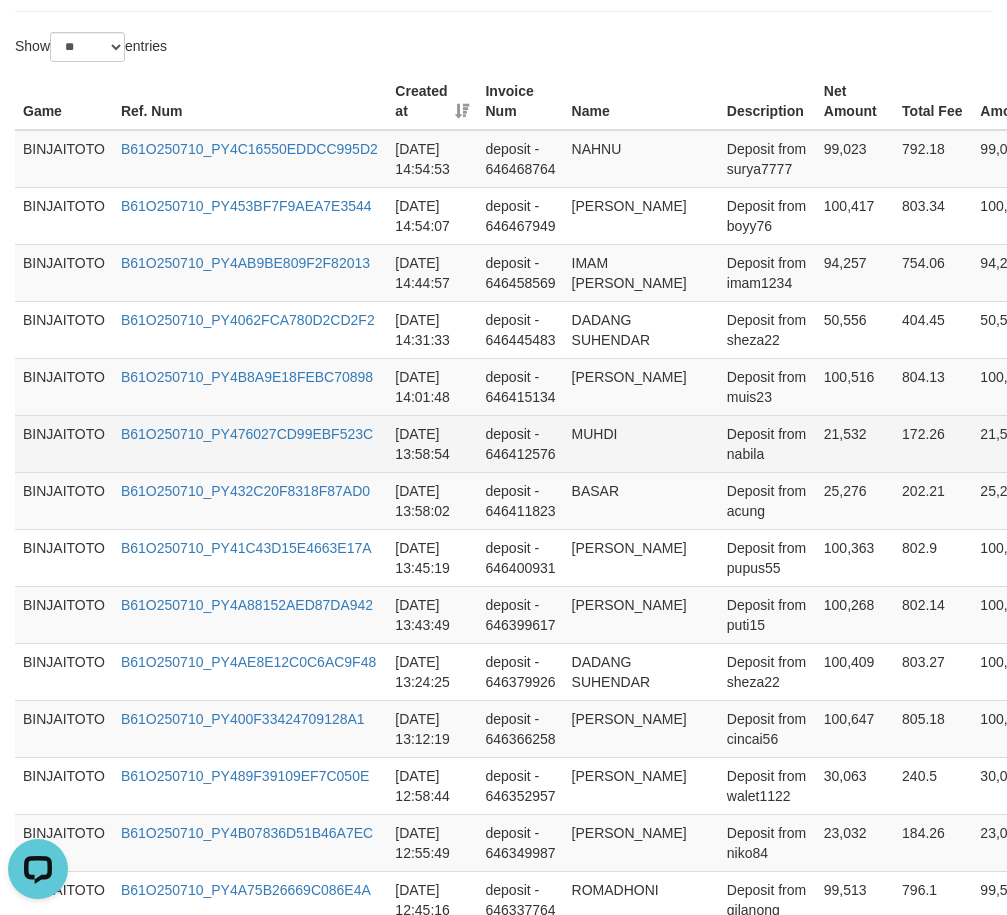 click on "MUHDI" at bounding box center (641, 443) 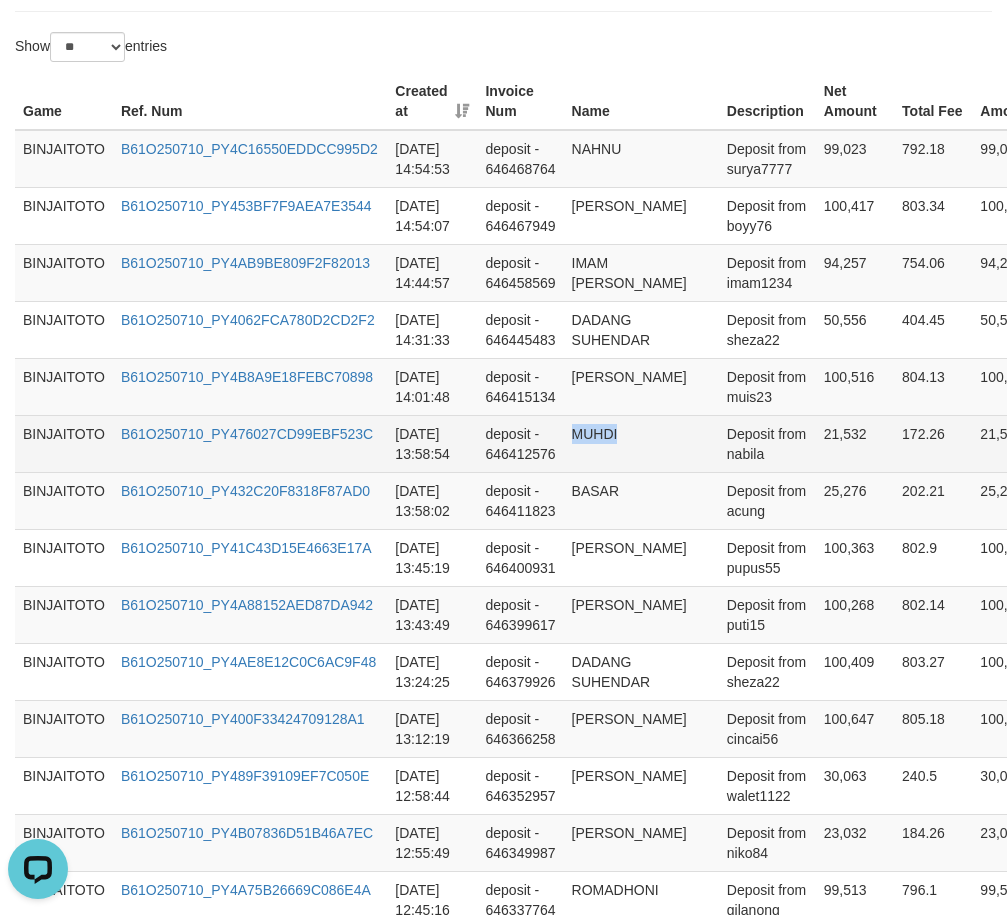 copy on "MUHDI" 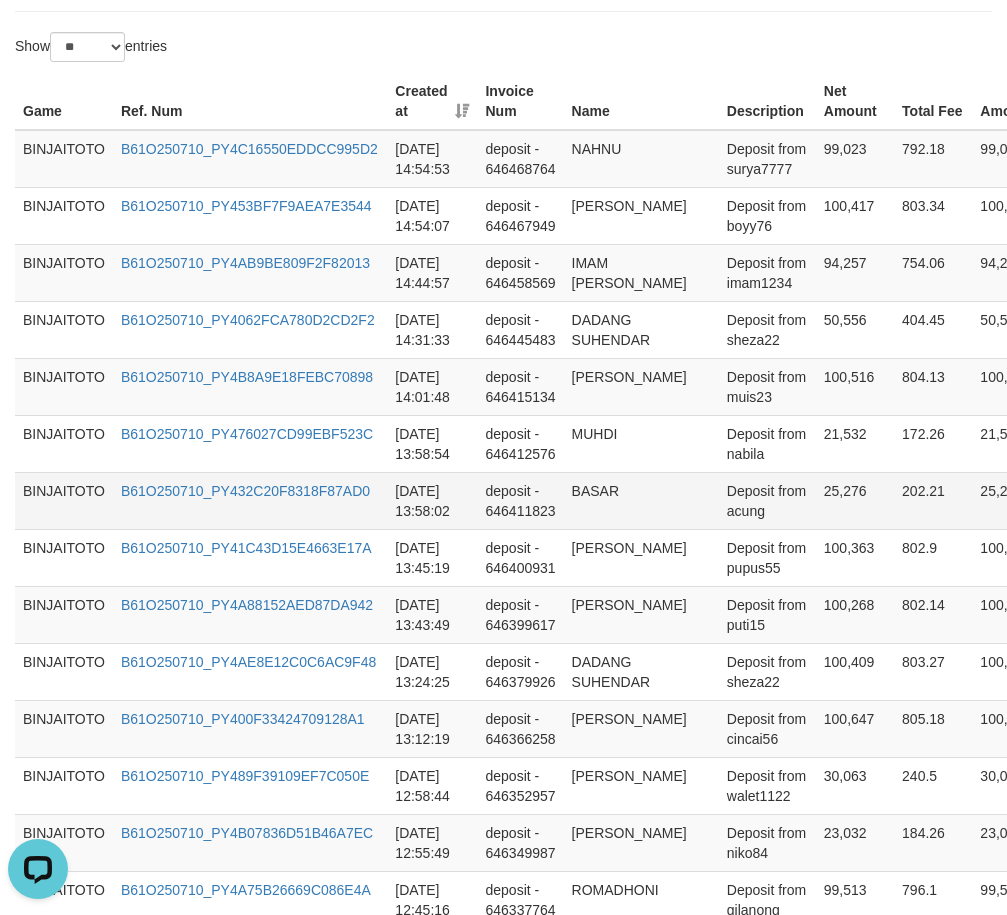 click on "BASAR" at bounding box center [641, 500] 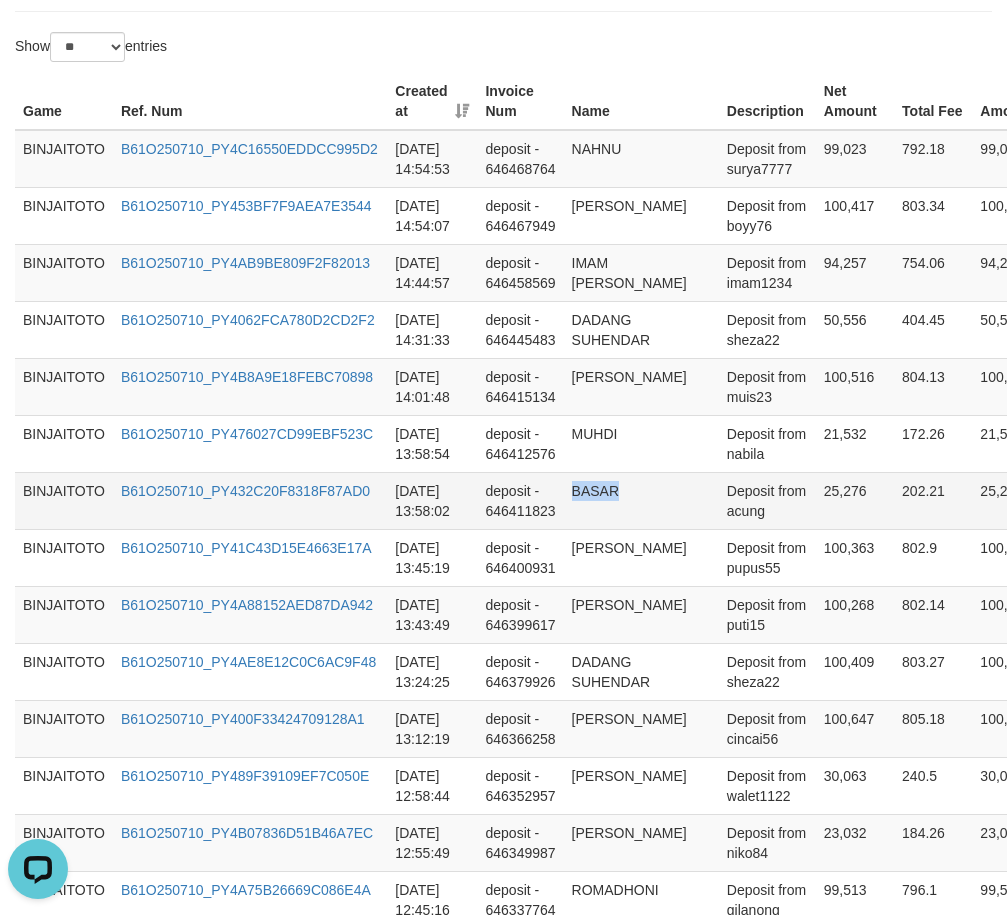 click on "BASAR" at bounding box center [641, 500] 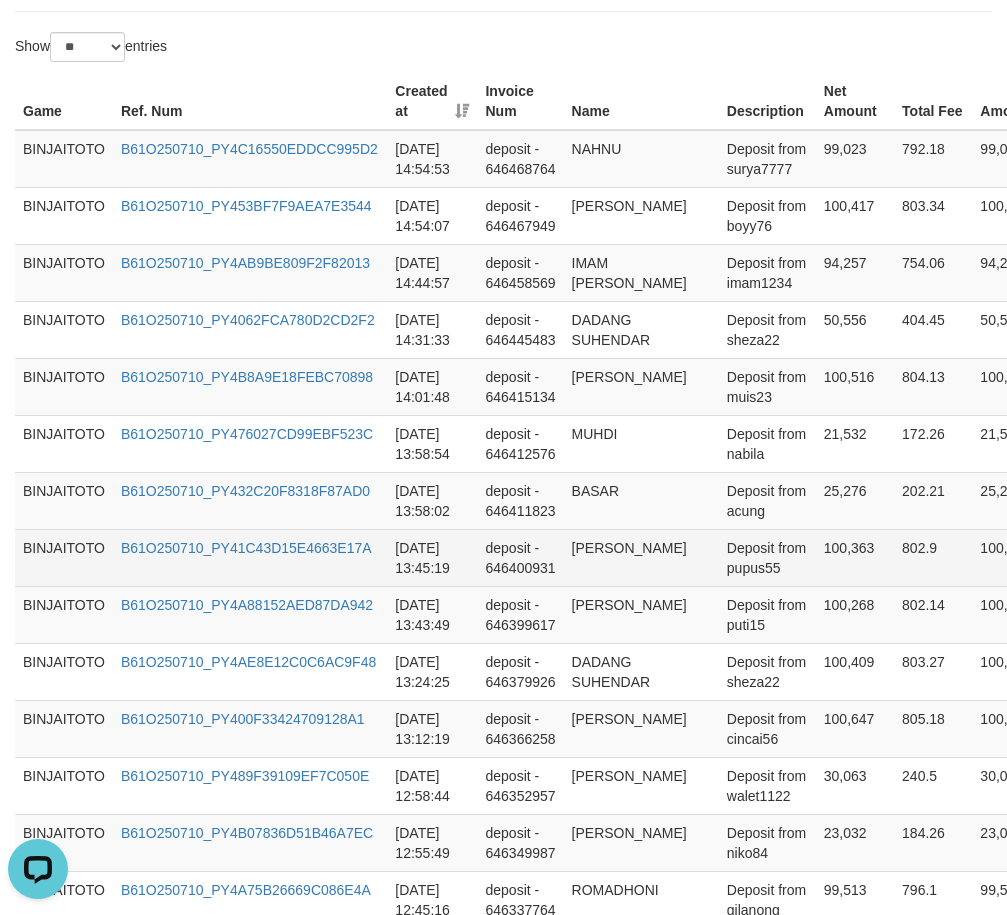 click on "[PERSON_NAME]" at bounding box center [641, 557] 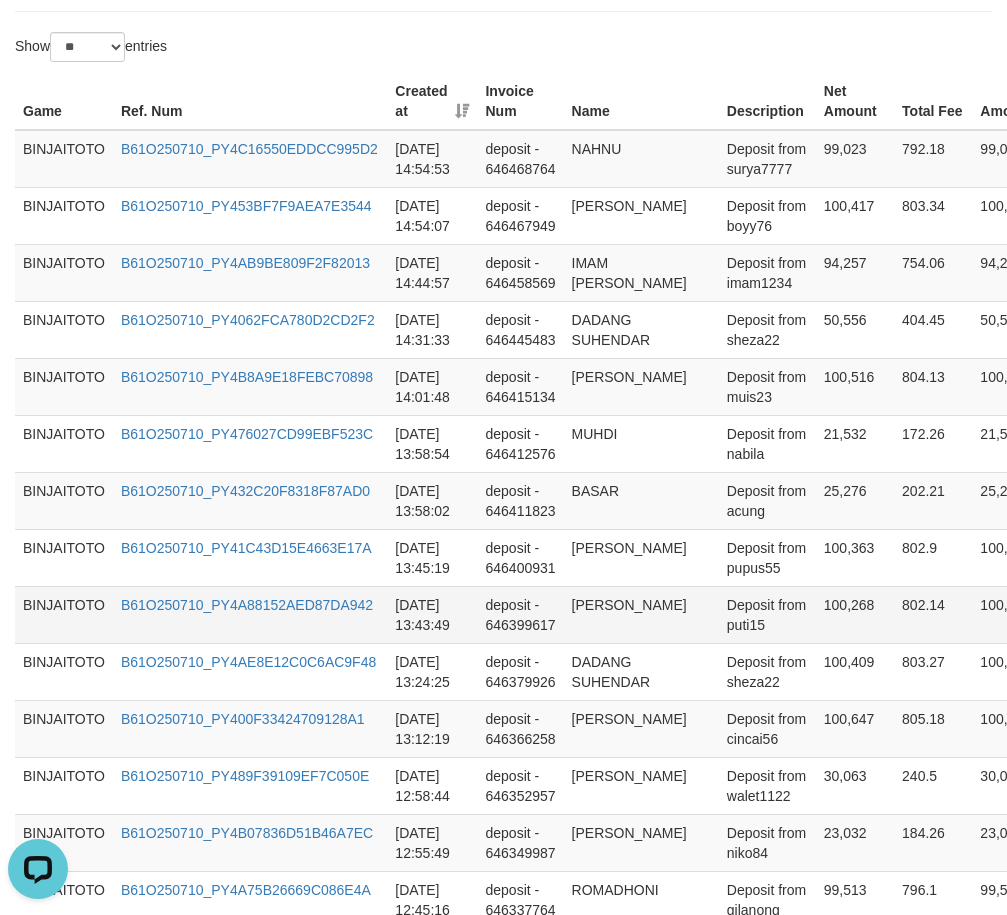 click on "[PERSON_NAME]" at bounding box center (641, 614) 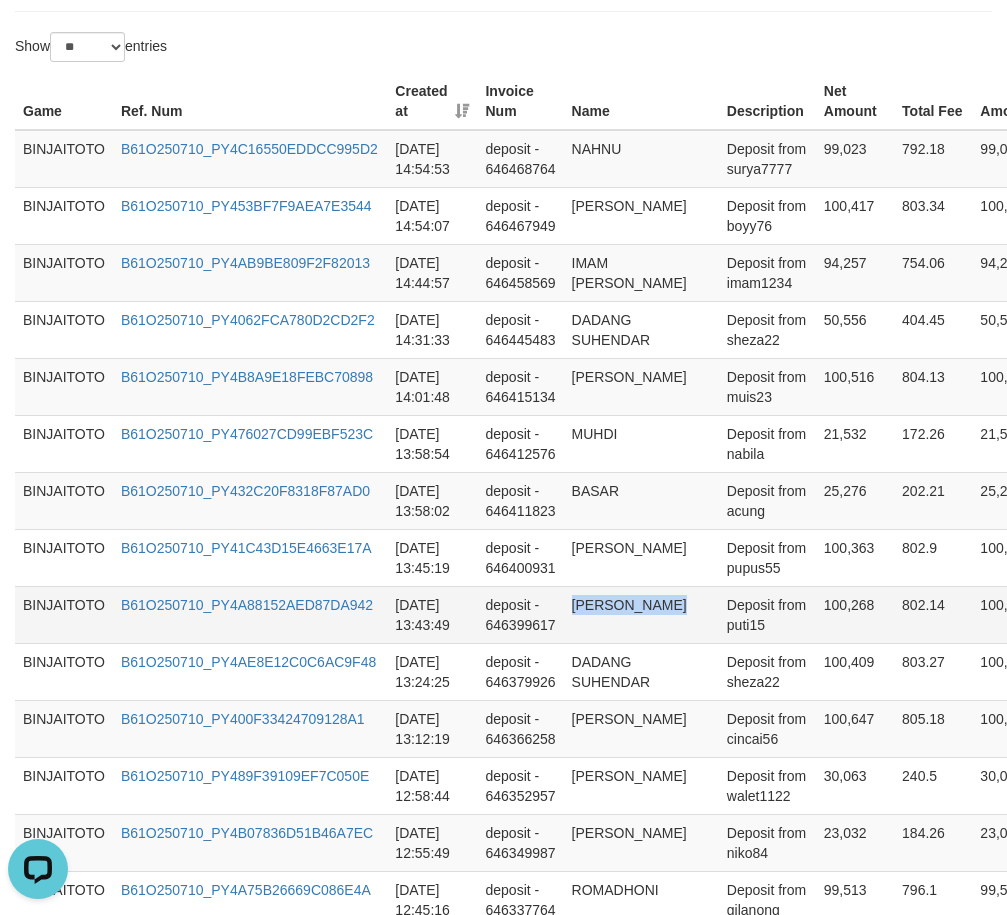drag, startPoint x: 581, startPoint y: 600, endPoint x: 668, endPoint y: 602, distance: 87.02299 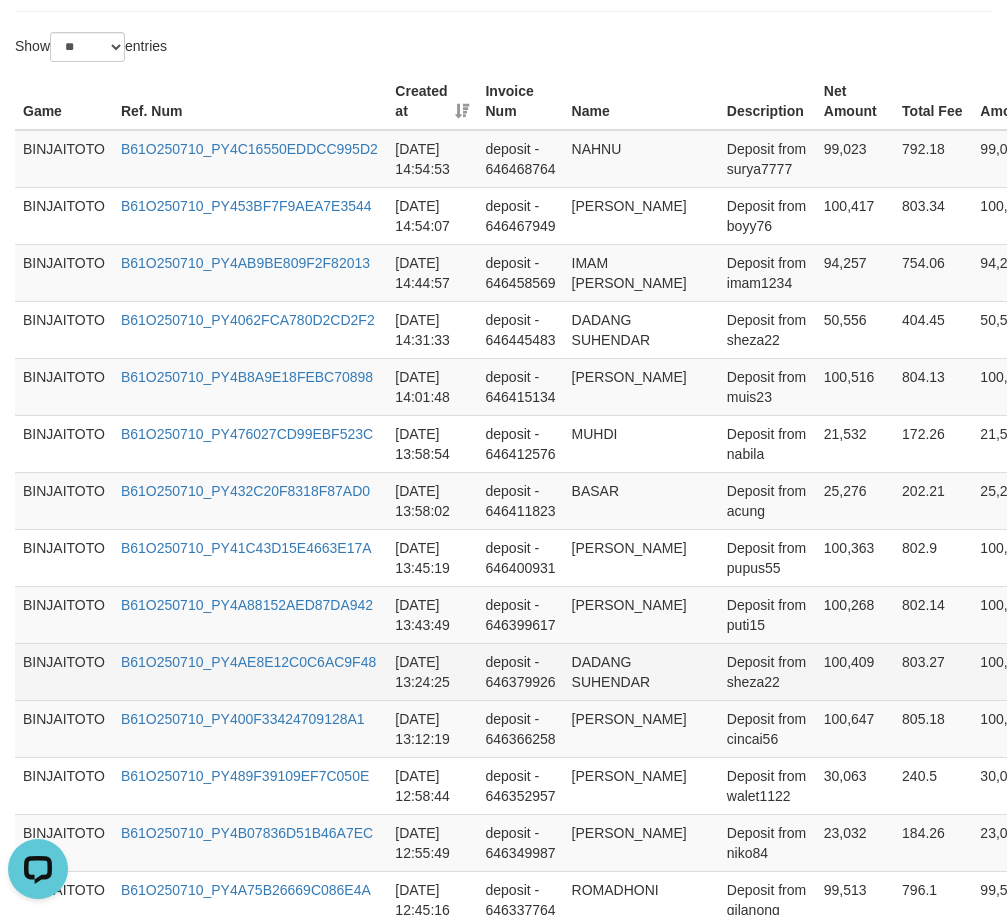 click on "DADANG SUHENDAR" at bounding box center [641, 671] 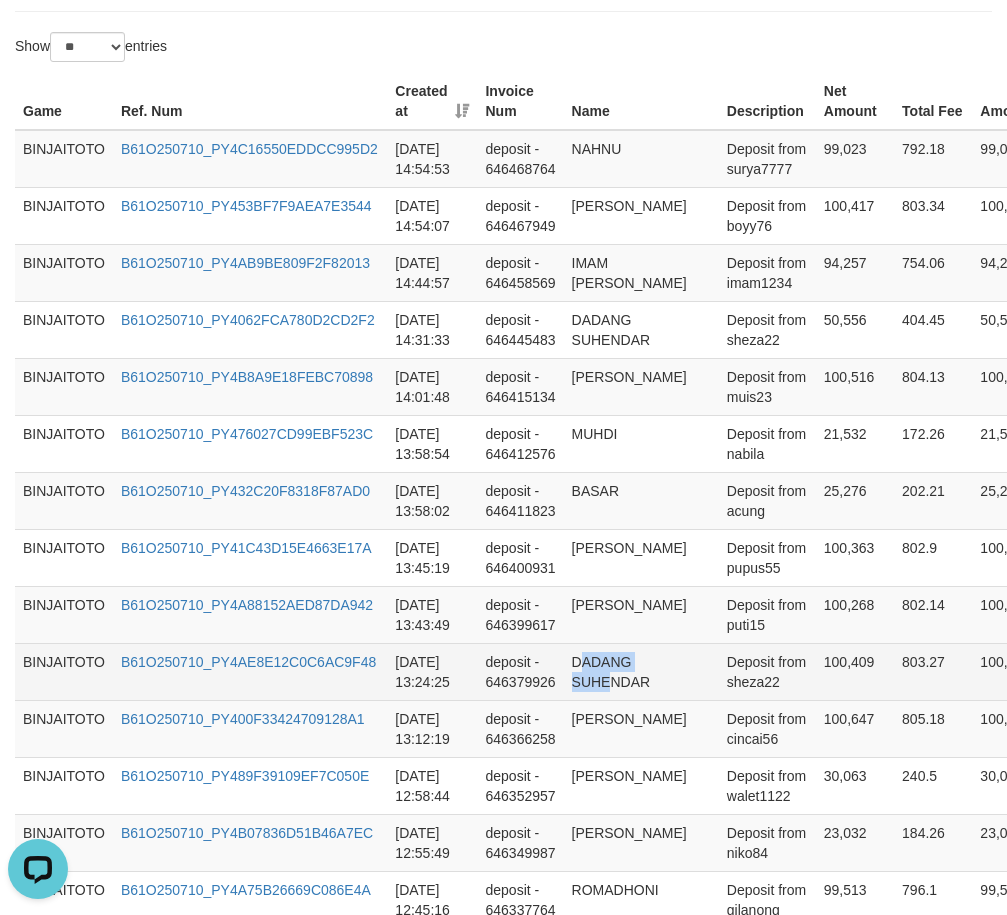 click on "DADANG SUHENDAR" at bounding box center [641, 671] 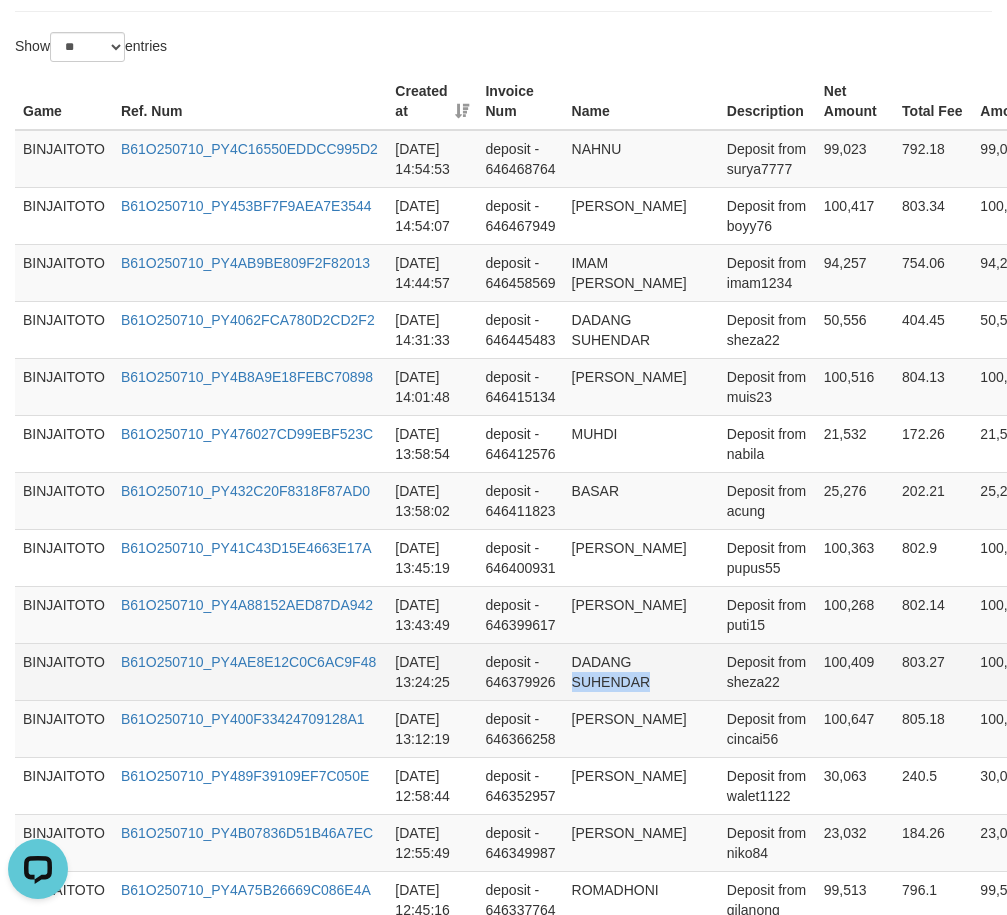 drag, startPoint x: 604, startPoint y: 674, endPoint x: 639, endPoint y: 689, distance: 38.078865 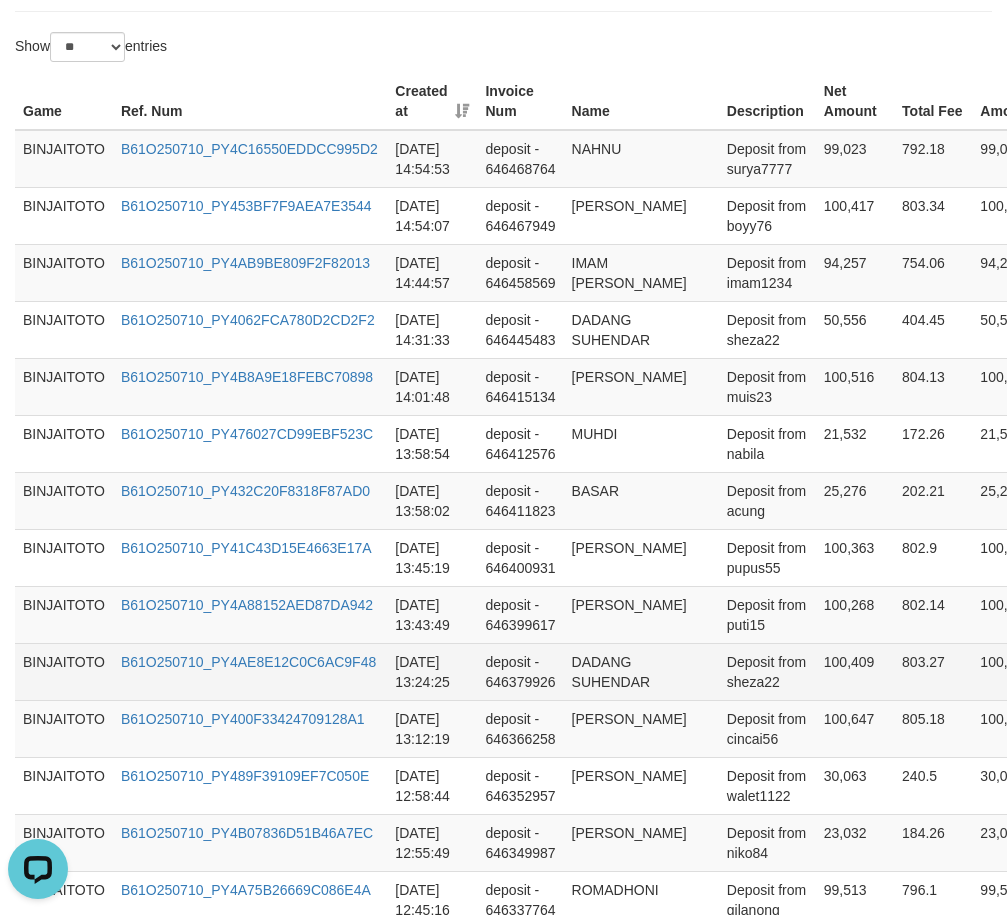 click on "DADANG SUHENDAR" at bounding box center [641, 671] 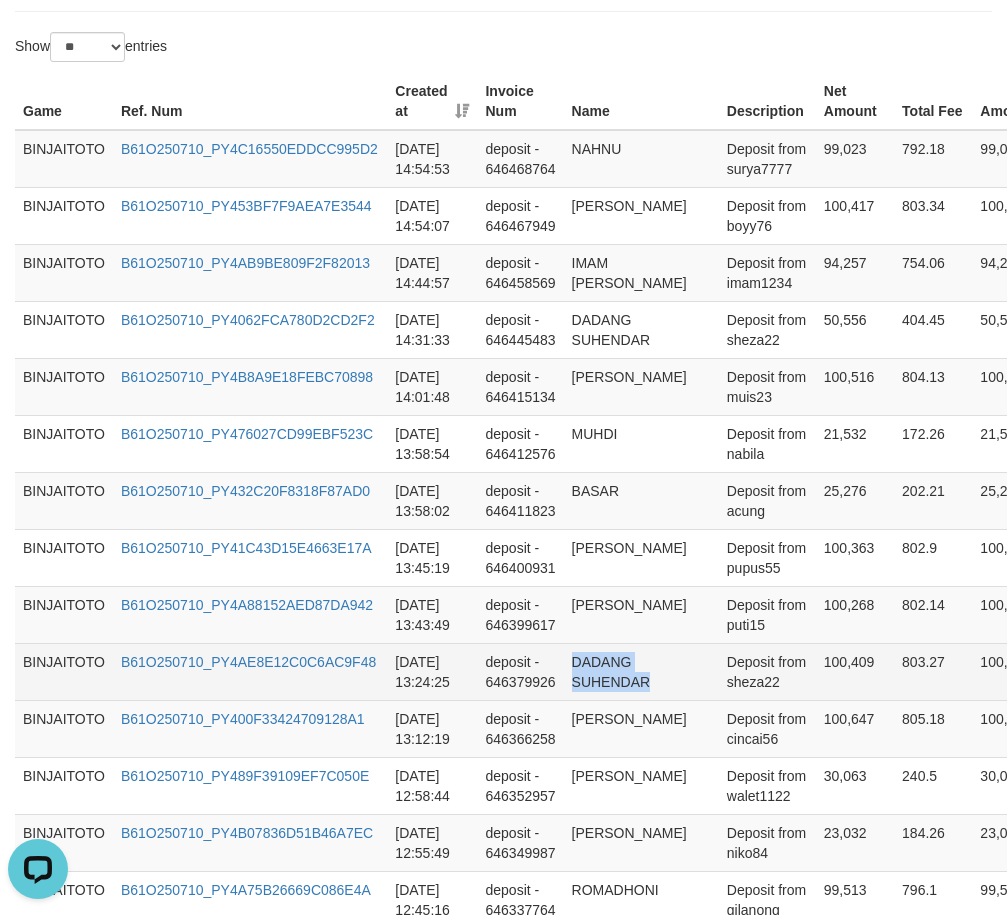 drag, startPoint x: 595, startPoint y: 665, endPoint x: 613, endPoint y: 677, distance: 21.633308 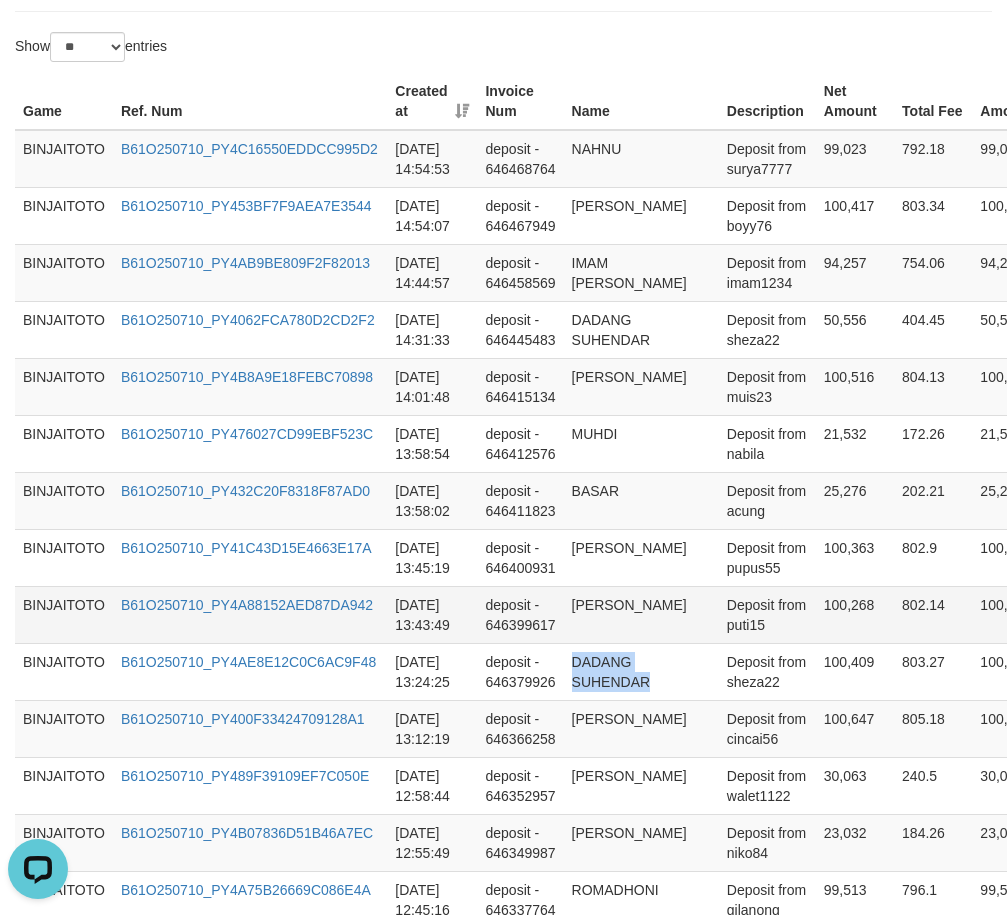 copy on "DADANG SUHENDAR" 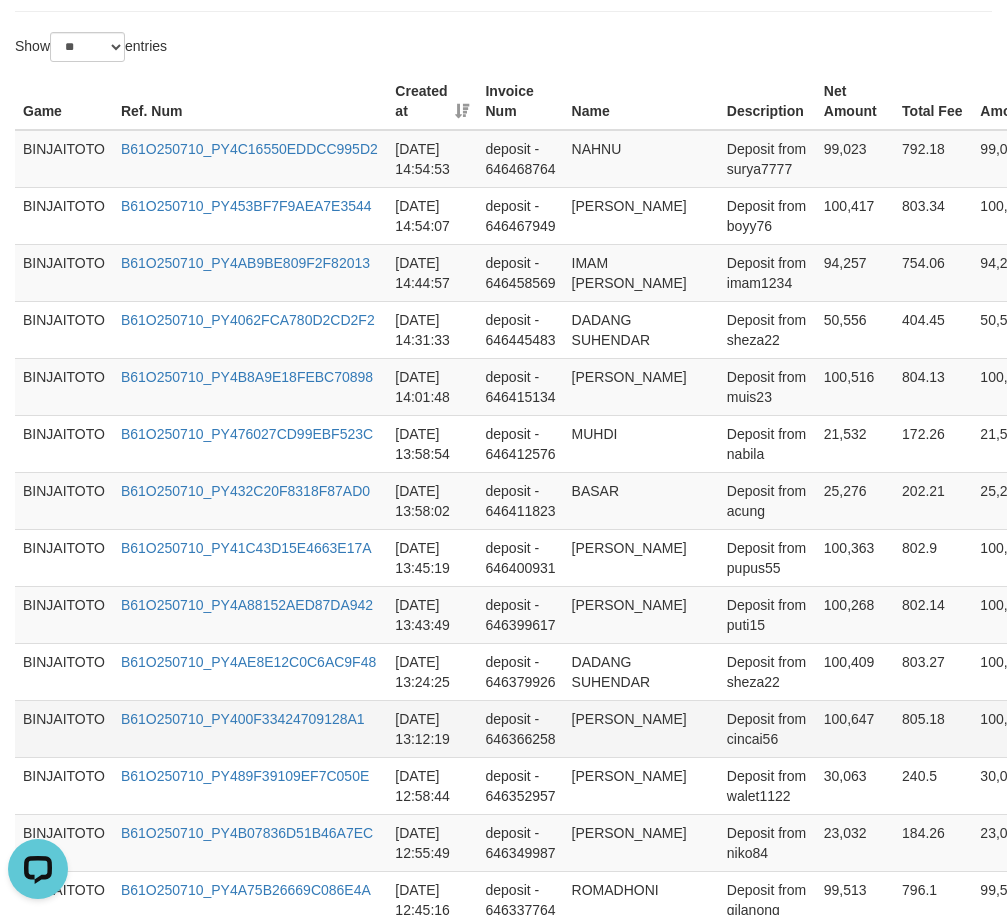 click on "[PERSON_NAME]" at bounding box center (641, 728) 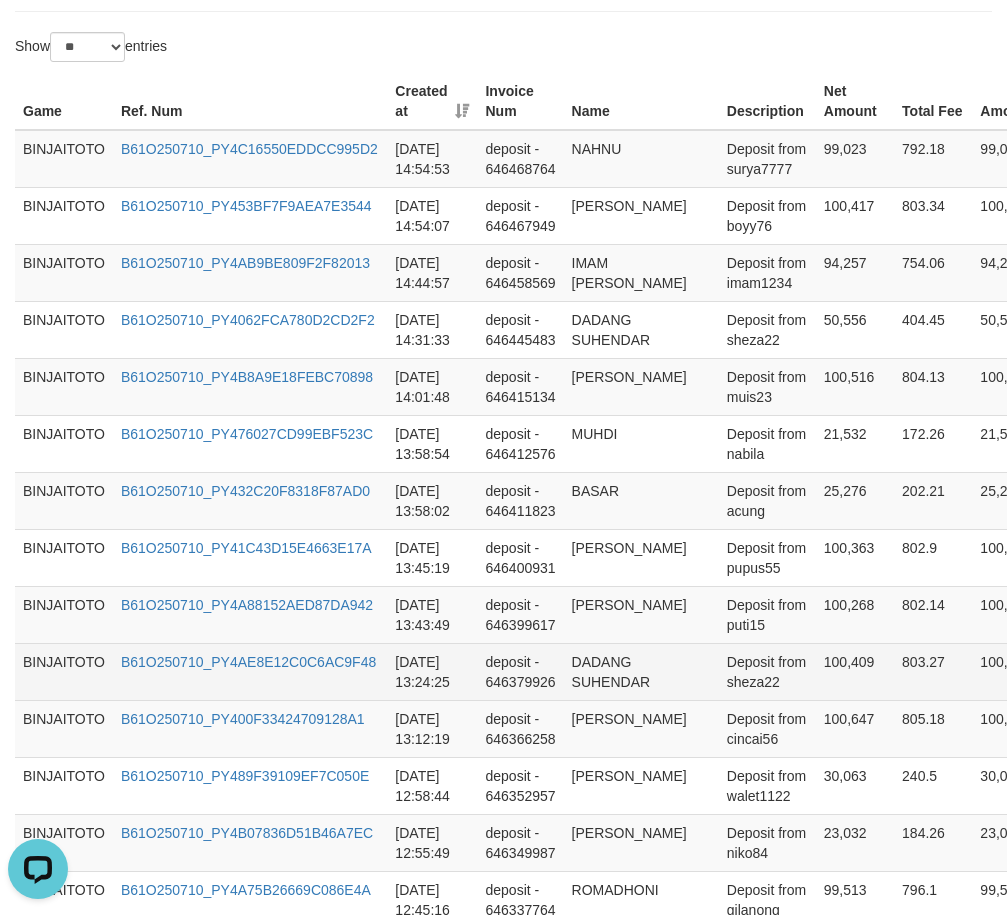 copy on "[PERSON_NAME]" 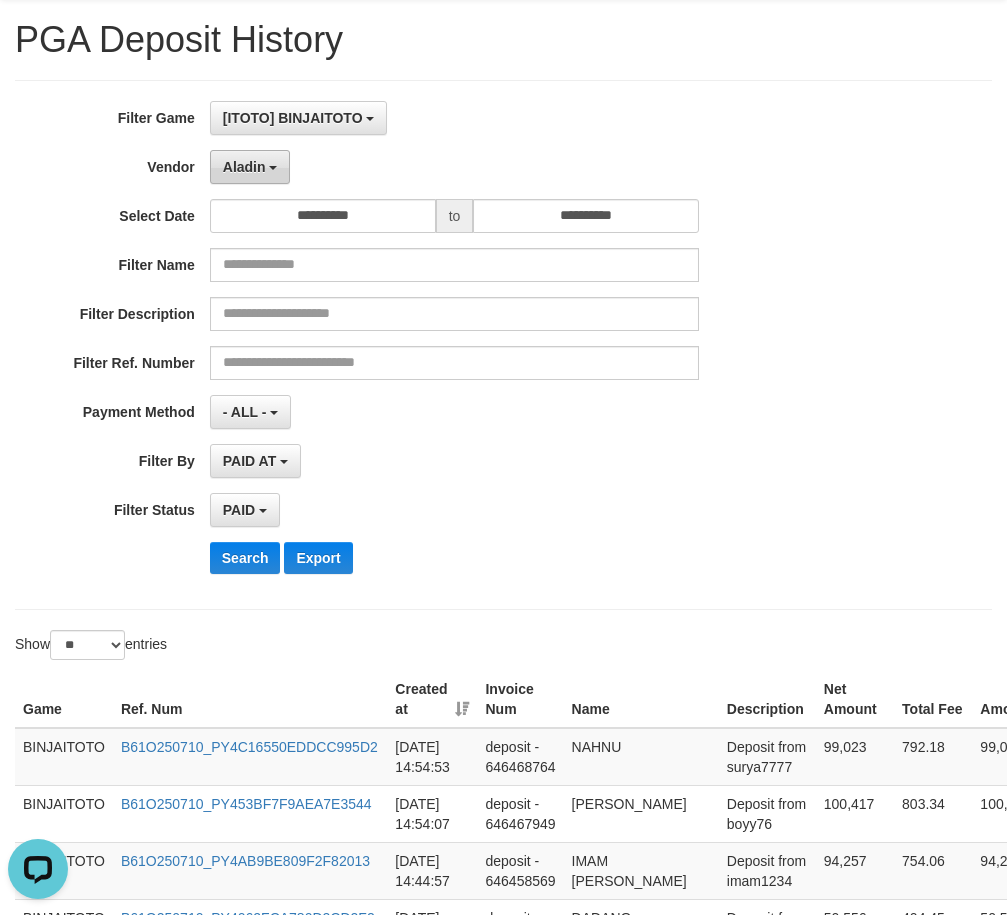 scroll, scrollTop: 100, scrollLeft: 0, axis: vertical 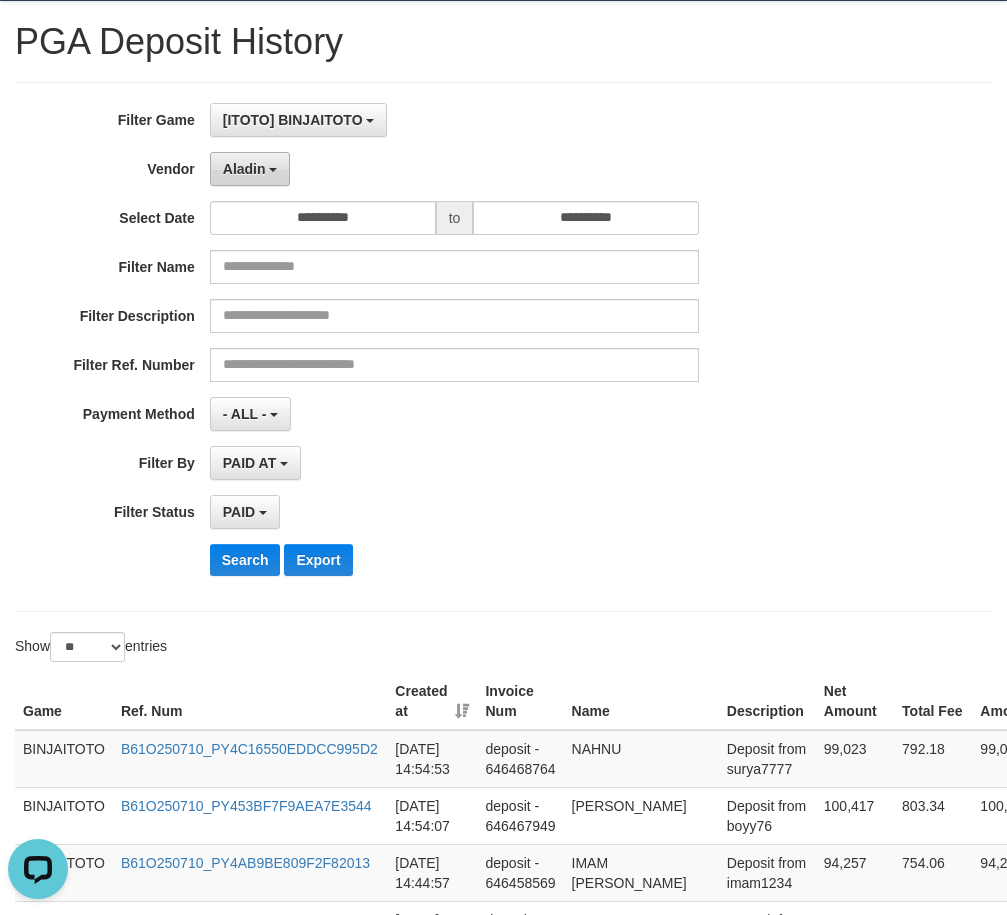 click on "Aladin" at bounding box center (250, 169) 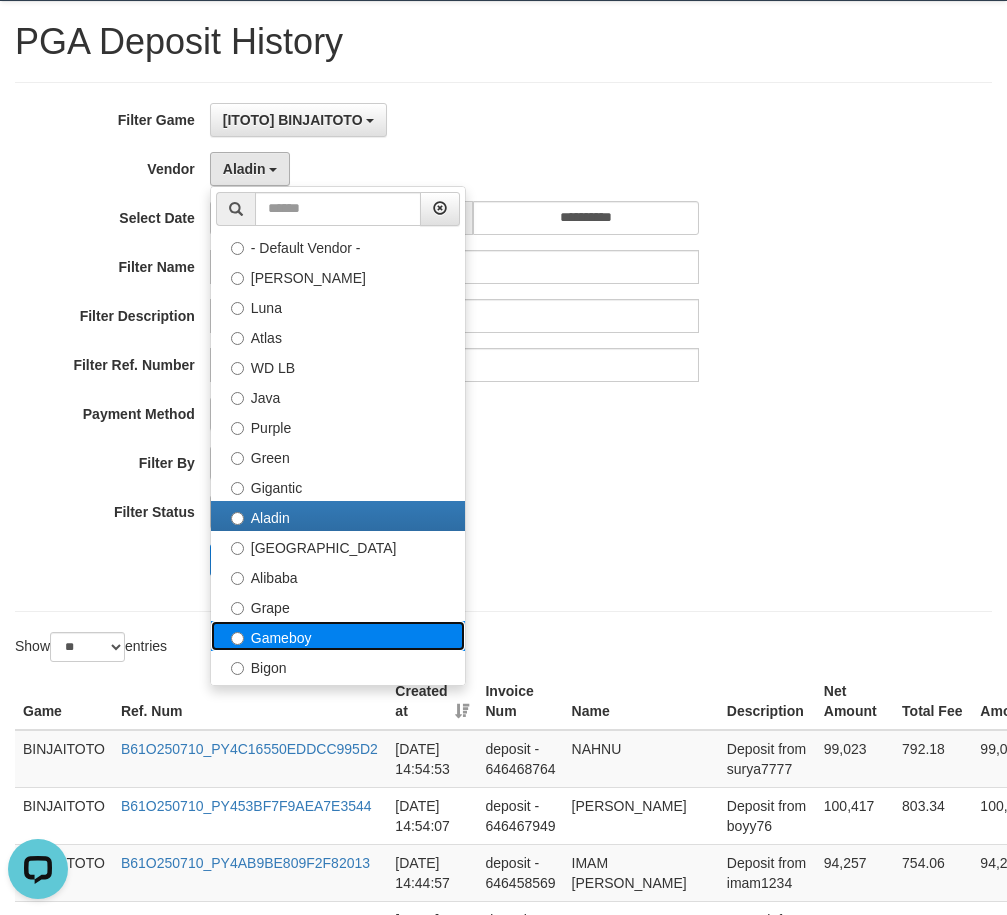 click on "Gameboy" at bounding box center (338, 636) 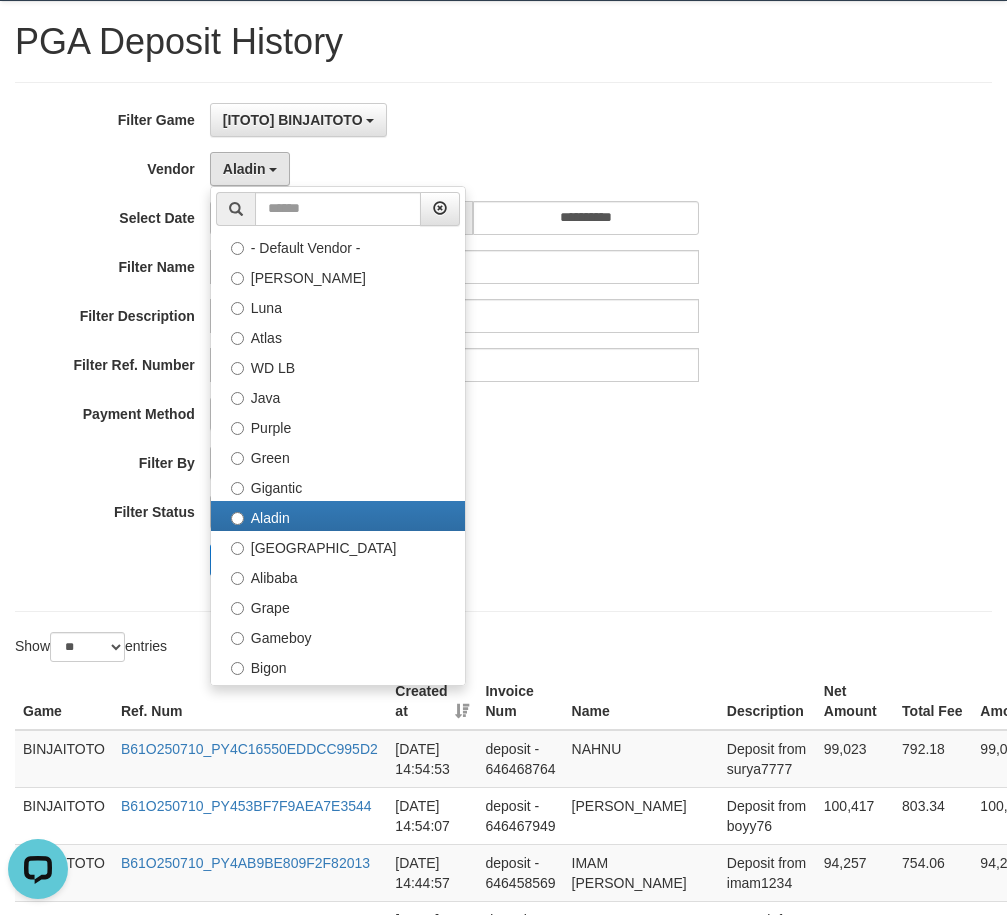 select on "**********" 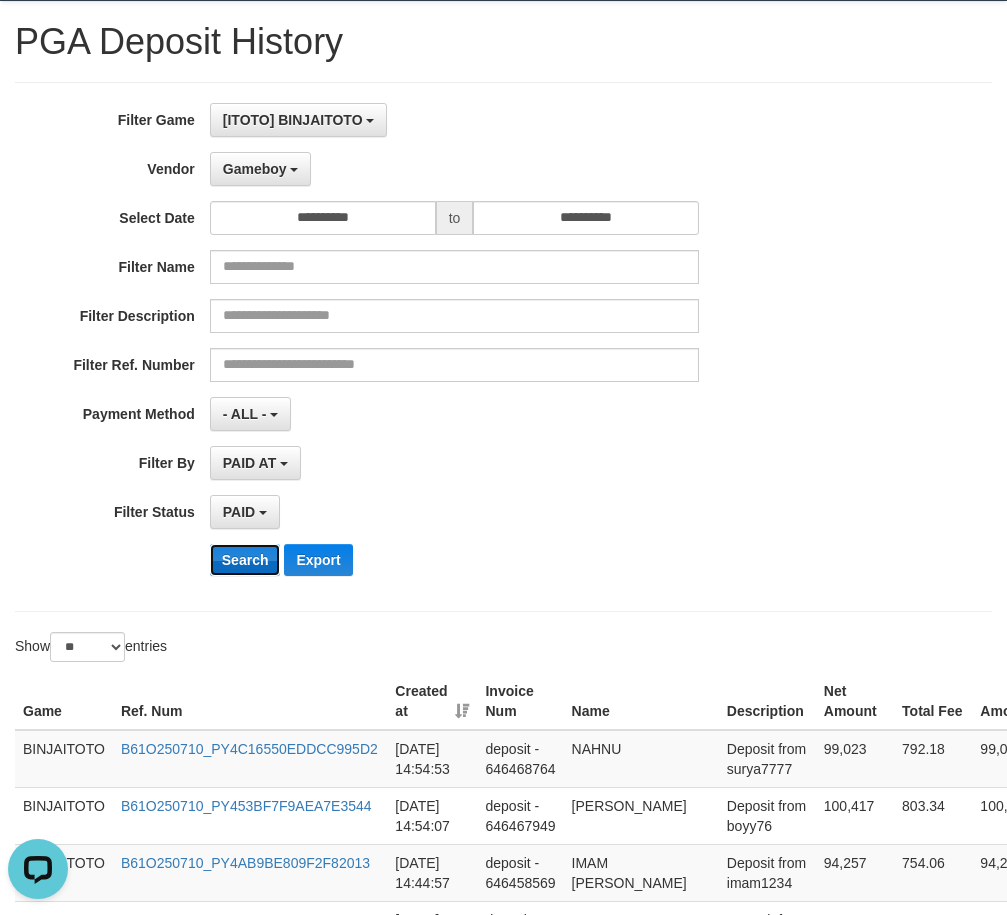 click on "Search" at bounding box center (245, 560) 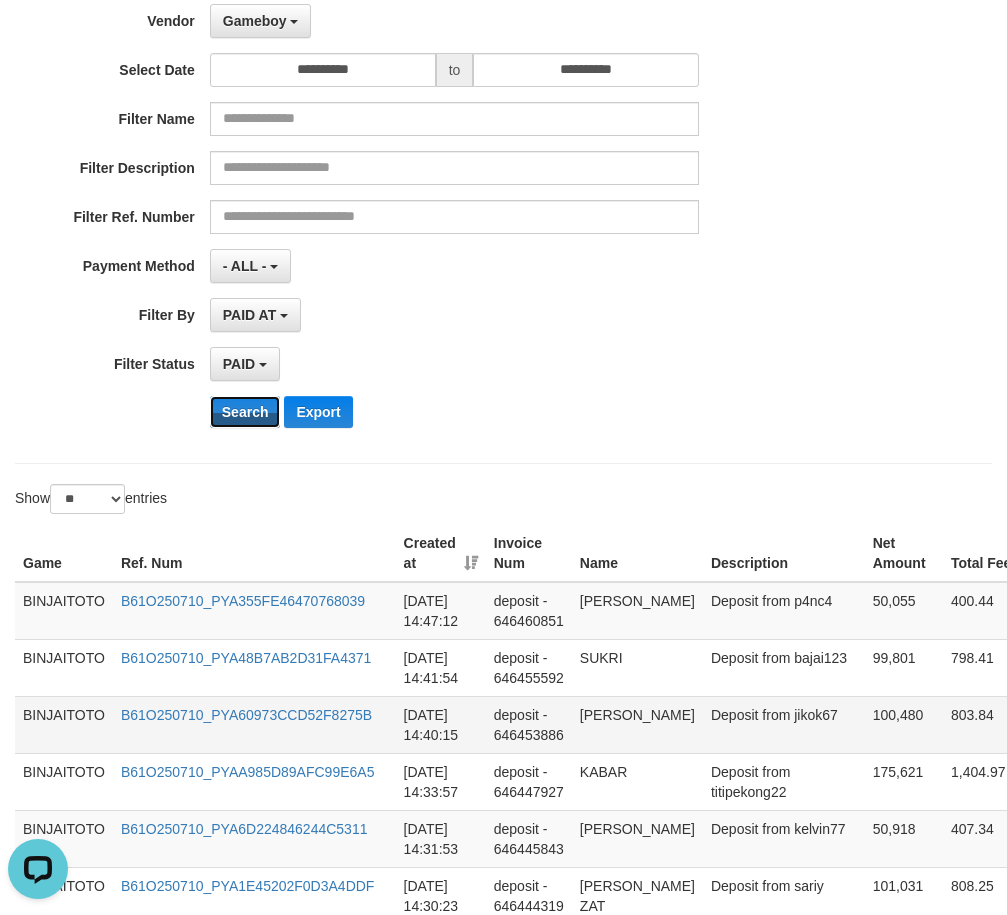 scroll, scrollTop: 400, scrollLeft: 0, axis: vertical 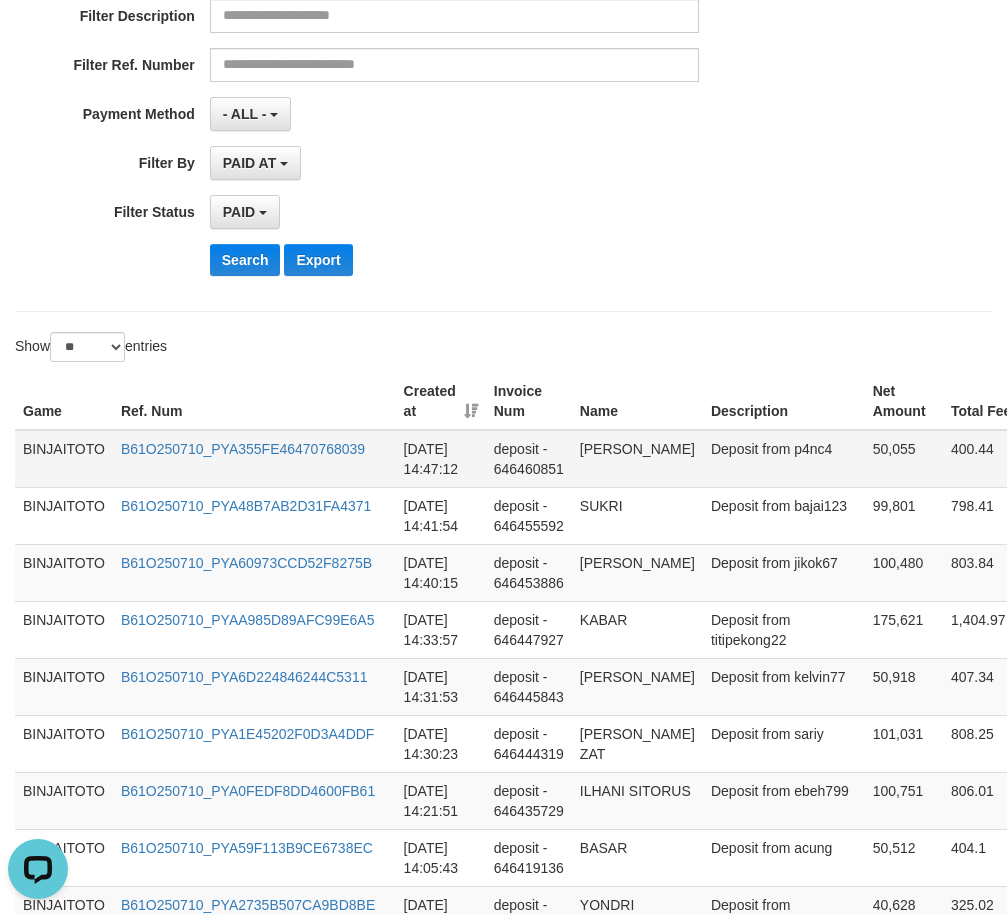 click on "[PERSON_NAME]" at bounding box center [637, 459] 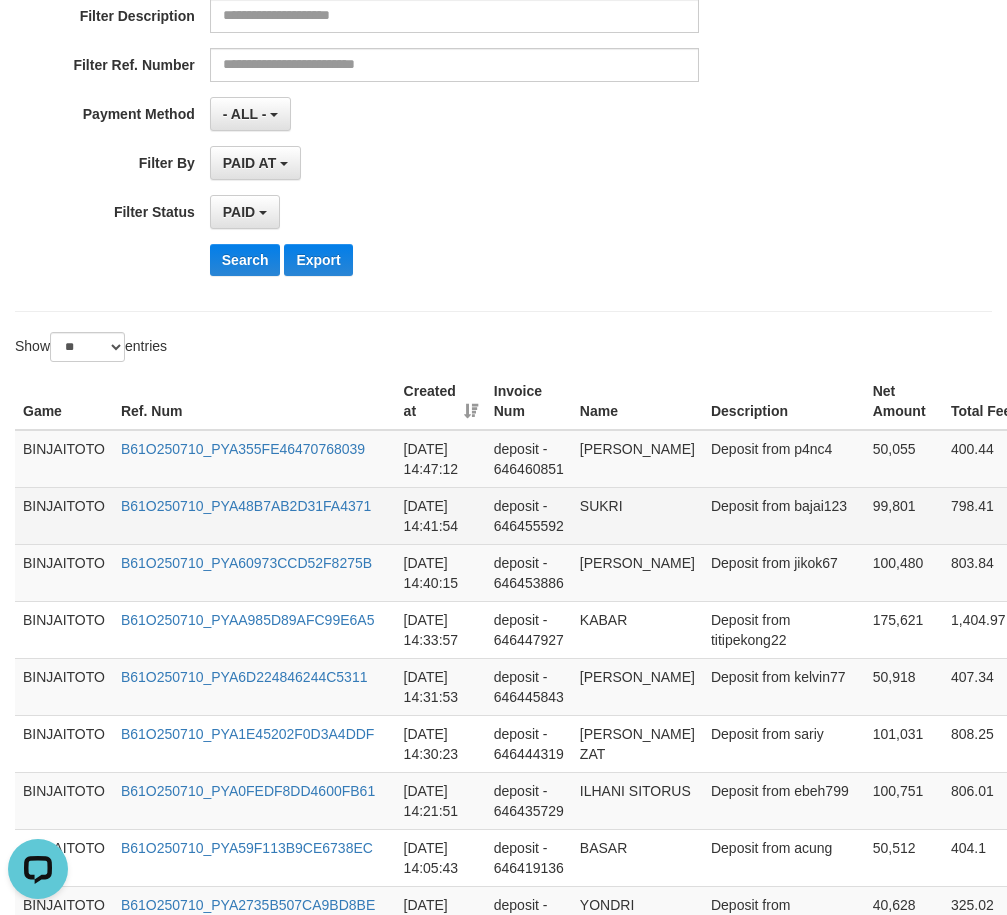 click on "SUKRI" at bounding box center [637, 515] 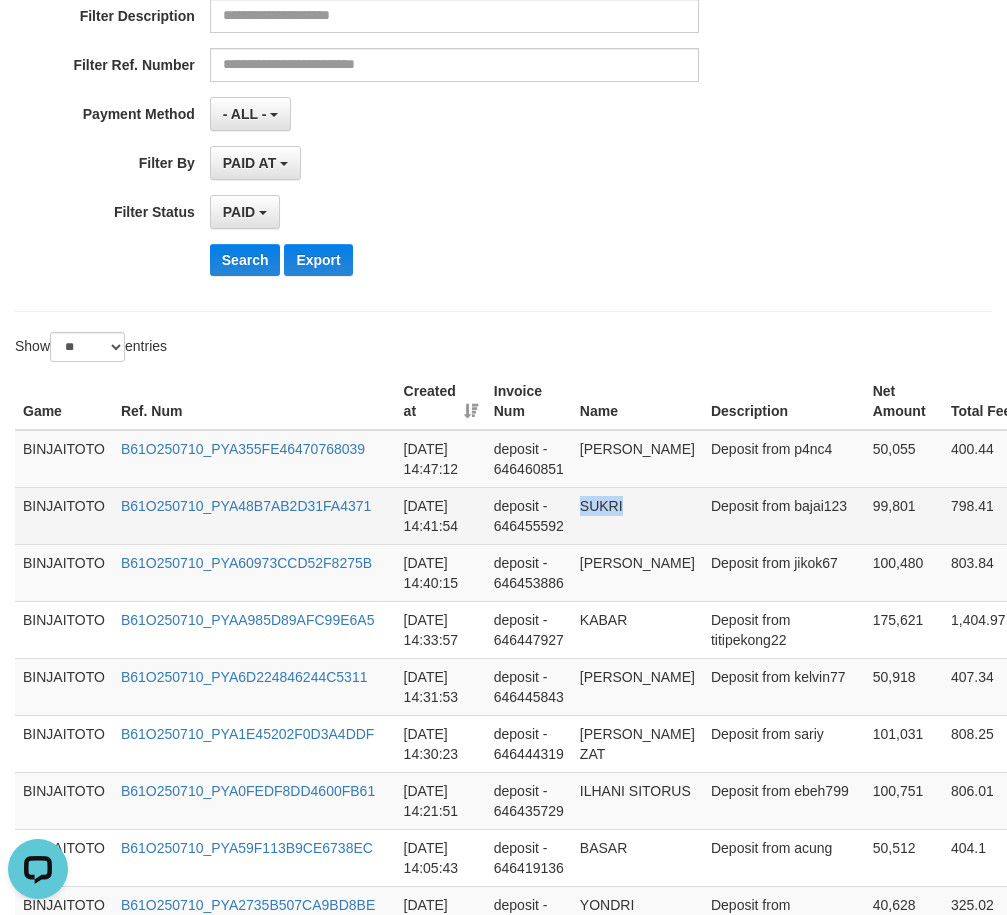 click on "SUKRI" at bounding box center [637, 515] 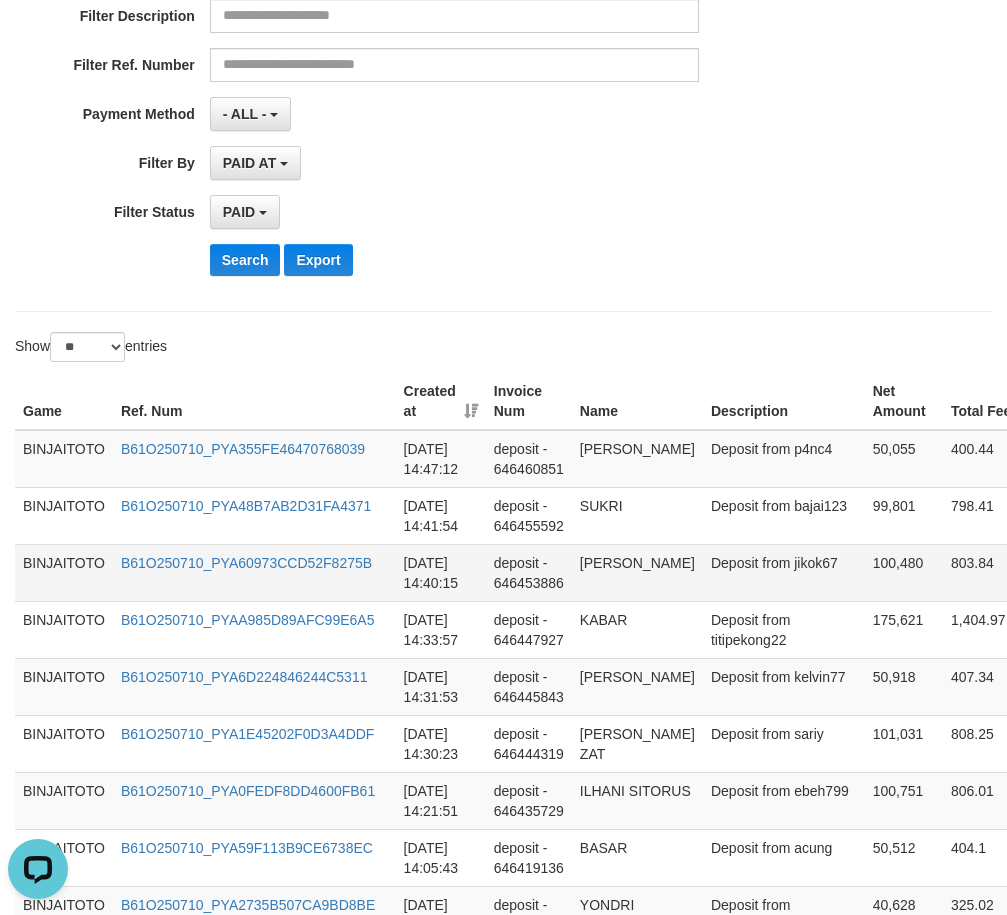 click on "[PERSON_NAME]" at bounding box center [637, 572] 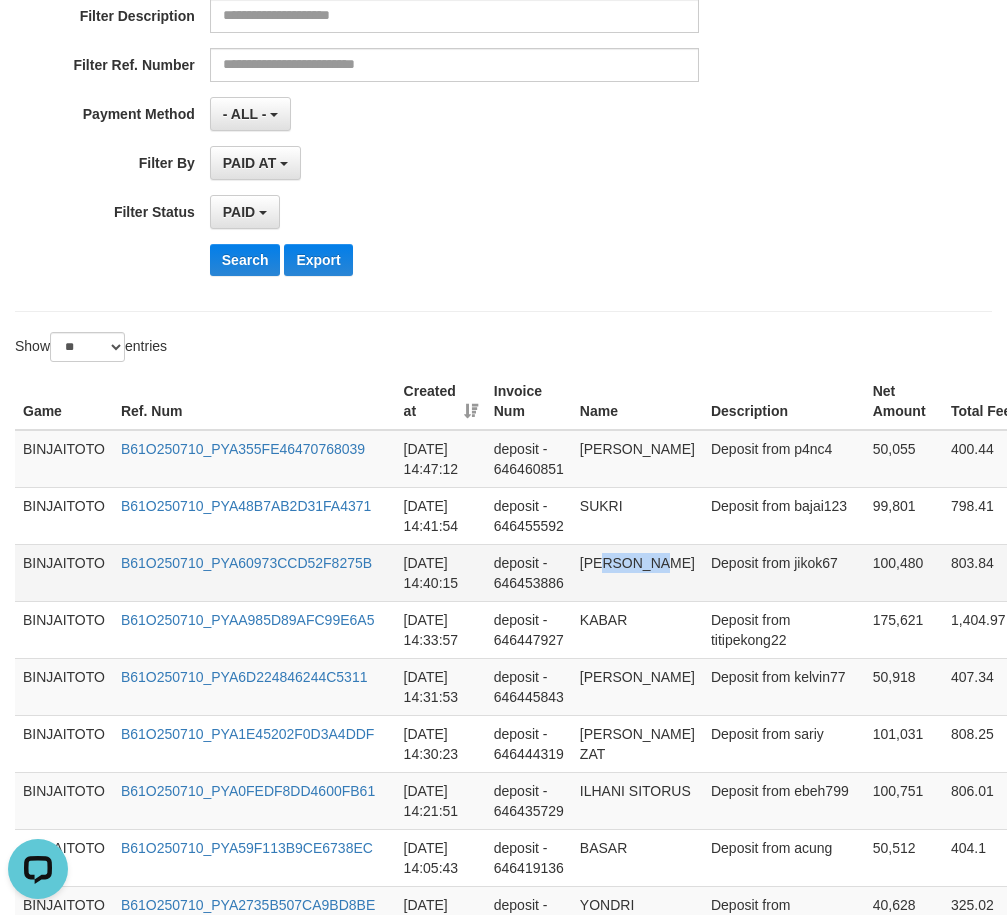 drag, startPoint x: 606, startPoint y: 563, endPoint x: 583, endPoint y: 565, distance: 23.086792 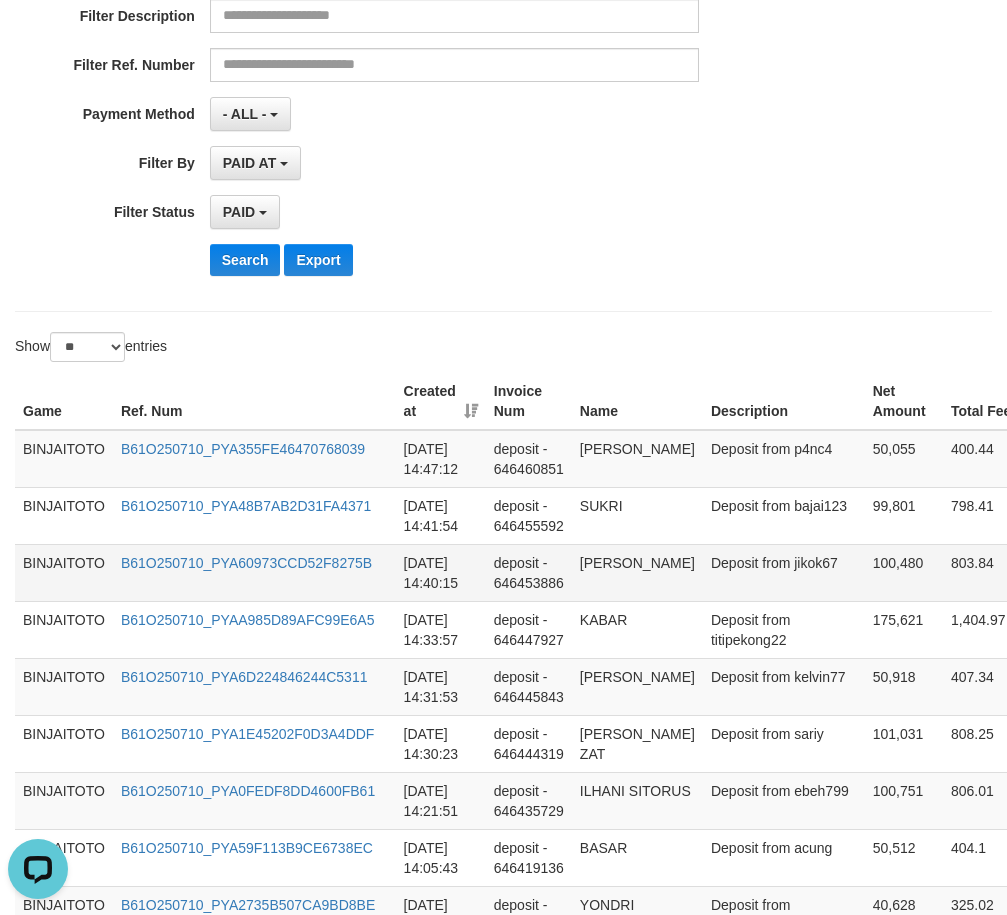 click on "[PERSON_NAME]" at bounding box center (637, 572) 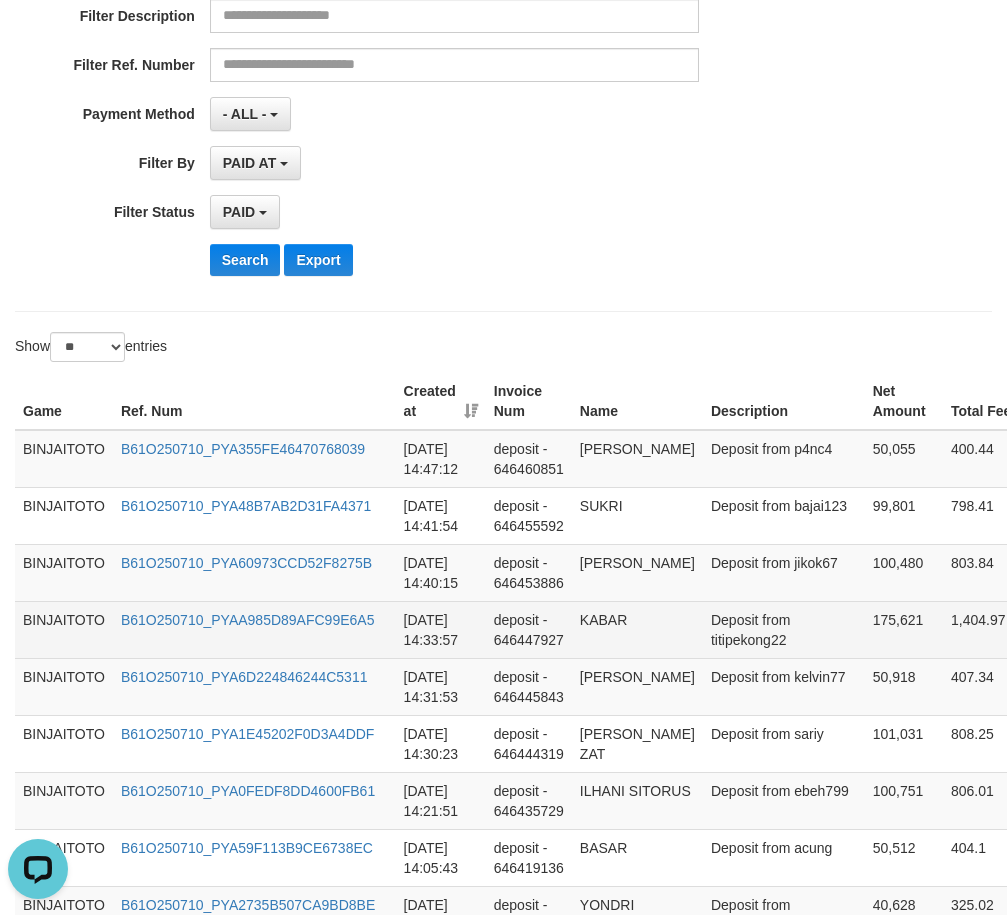 click on "KABAR" at bounding box center (637, 629) 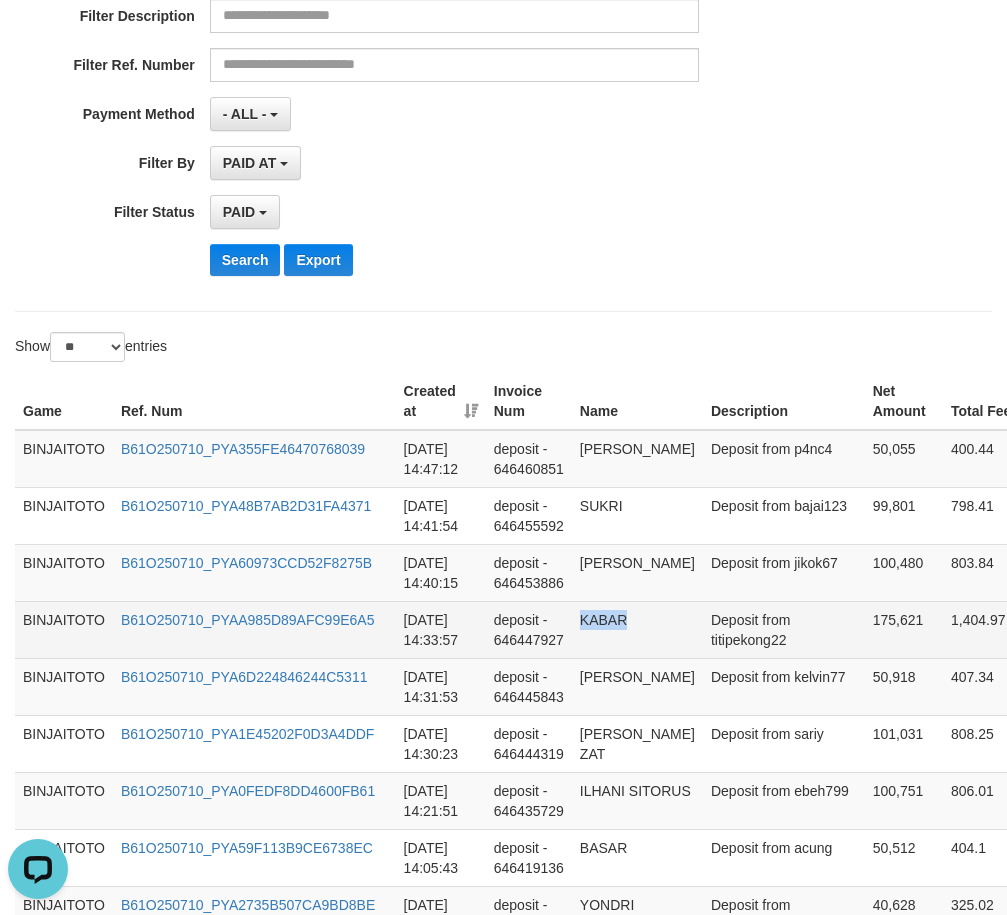 click on "KABAR" at bounding box center (637, 629) 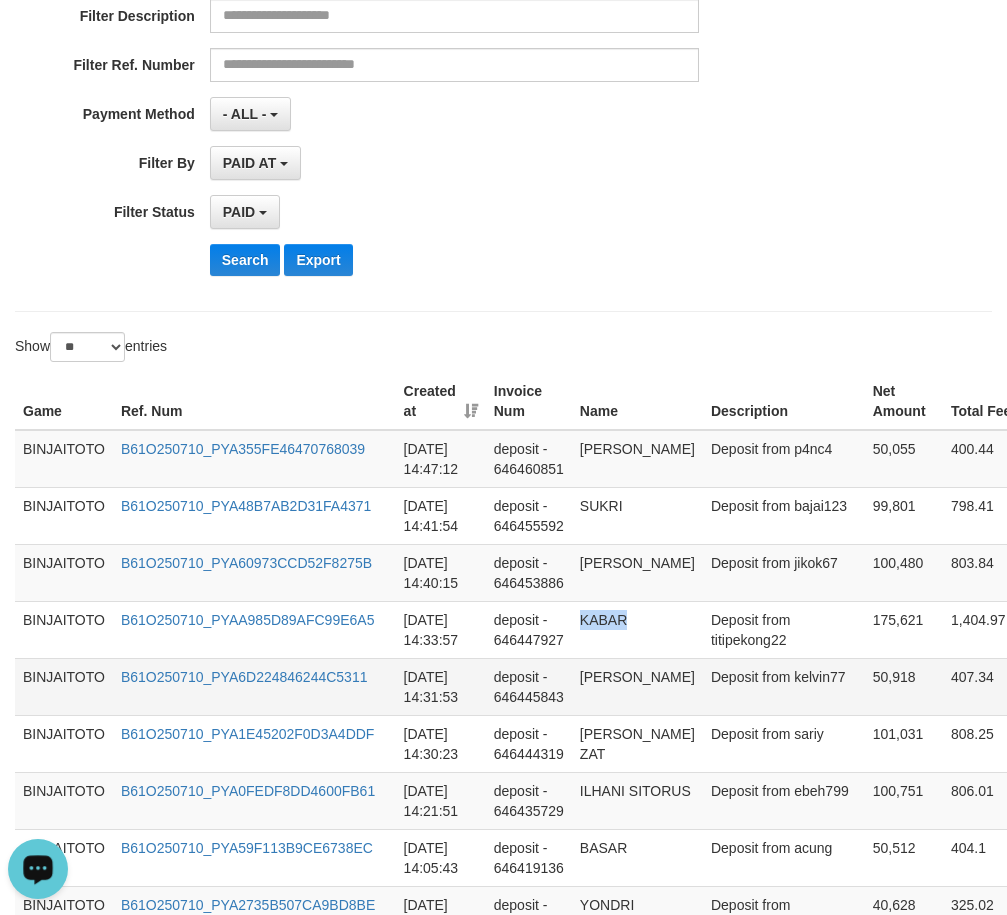 click on "[PERSON_NAME]" at bounding box center (637, 686) 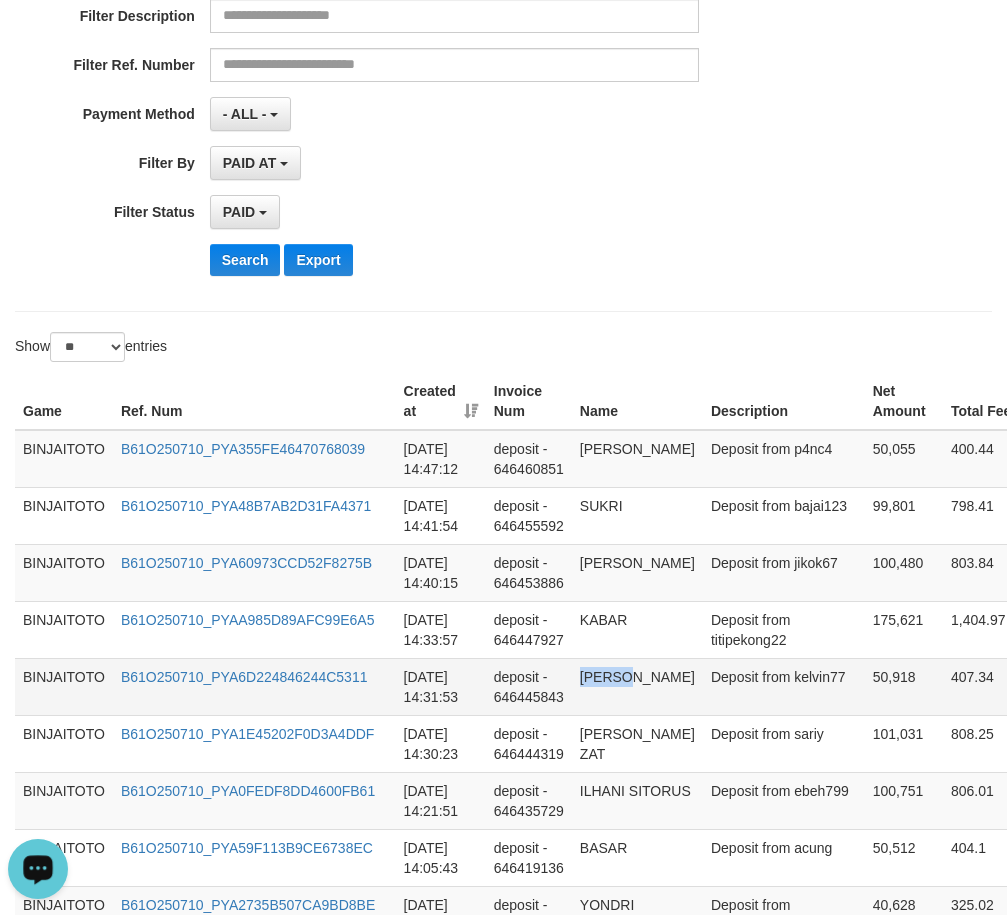 click on "[PERSON_NAME]" at bounding box center [637, 686] 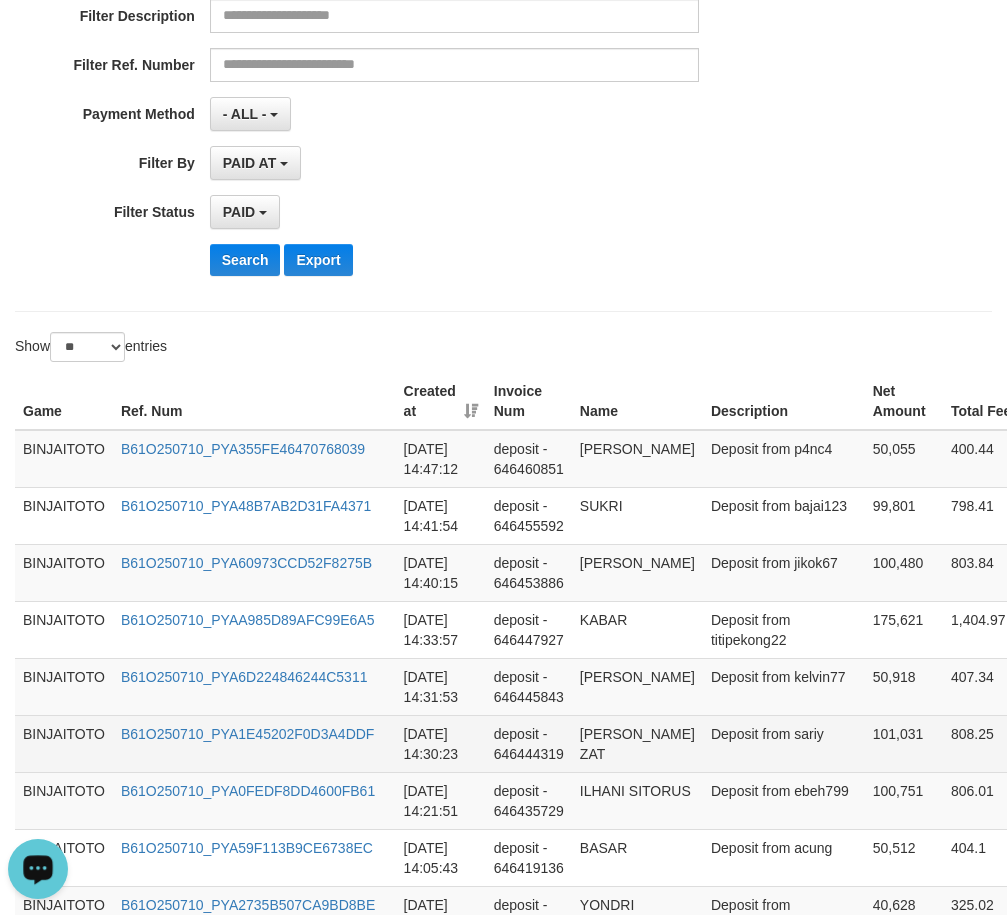 click on "[PERSON_NAME] ZAT" at bounding box center (637, 743) 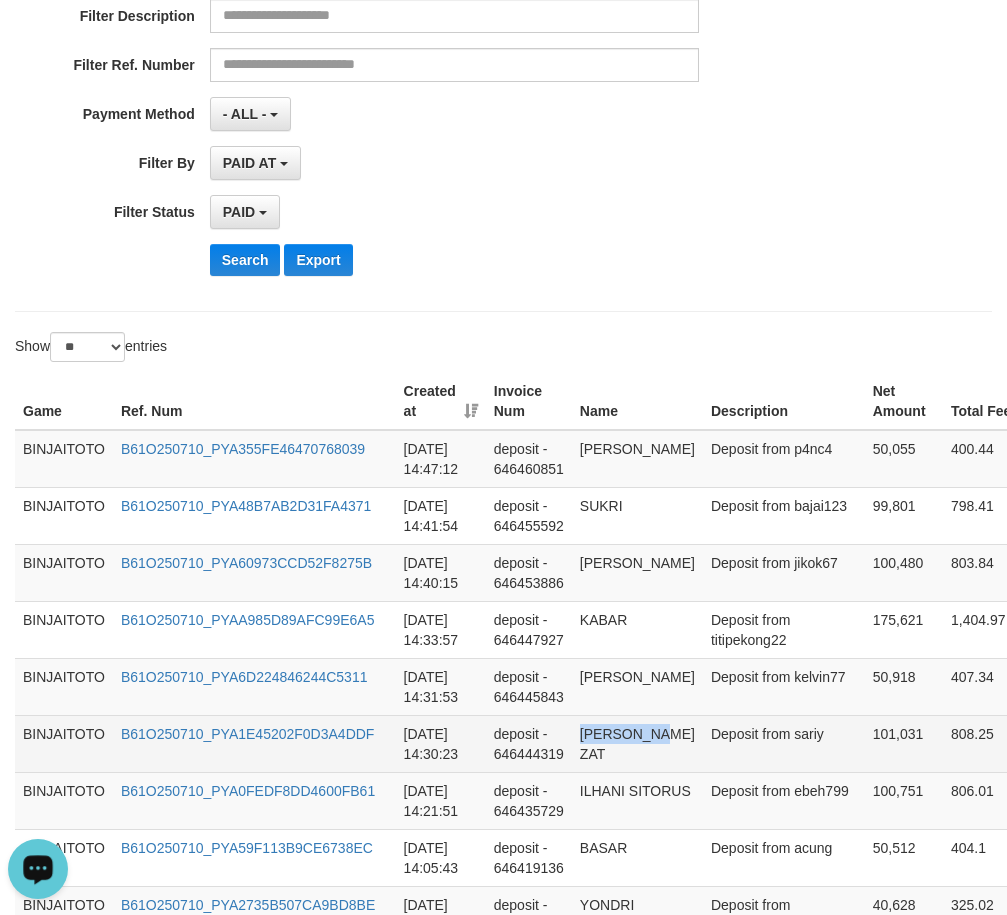 drag, startPoint x: 604, startPoint y: 733, endPoint x: 642, endPoint y: 733, distance: 38 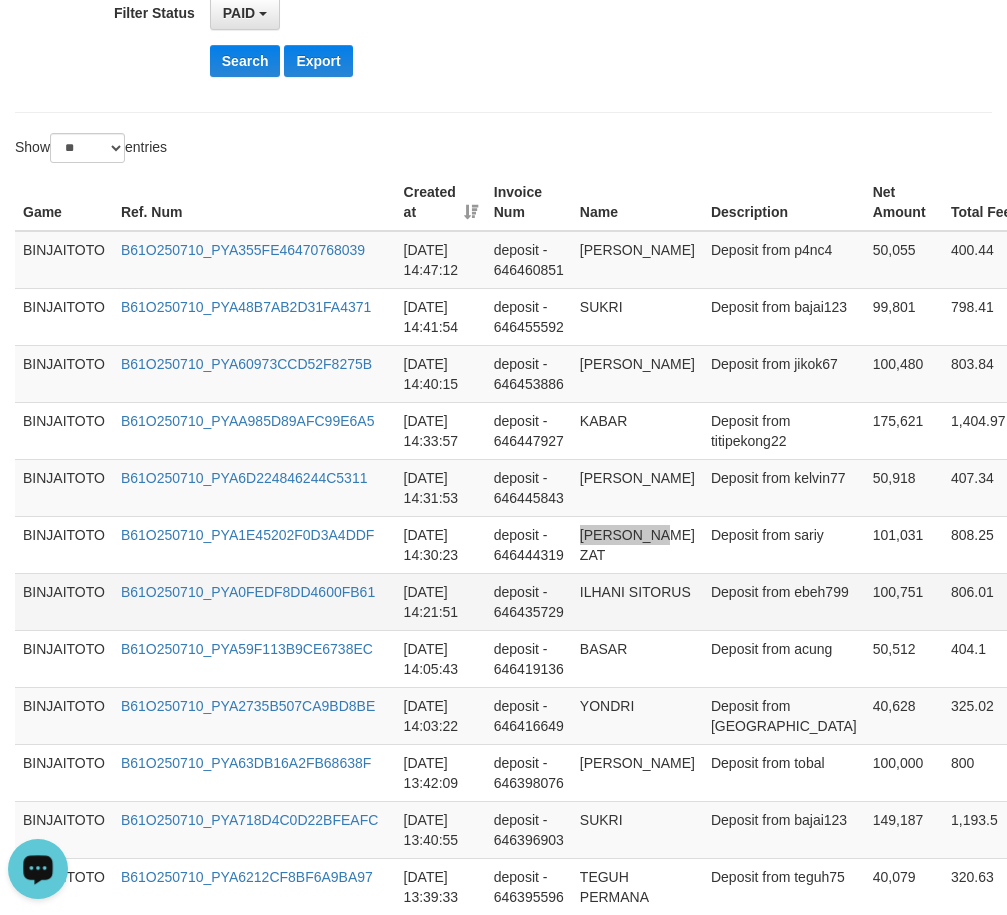 scroll, scrollTop: 600, scrollLeft: 0, axis: vertical 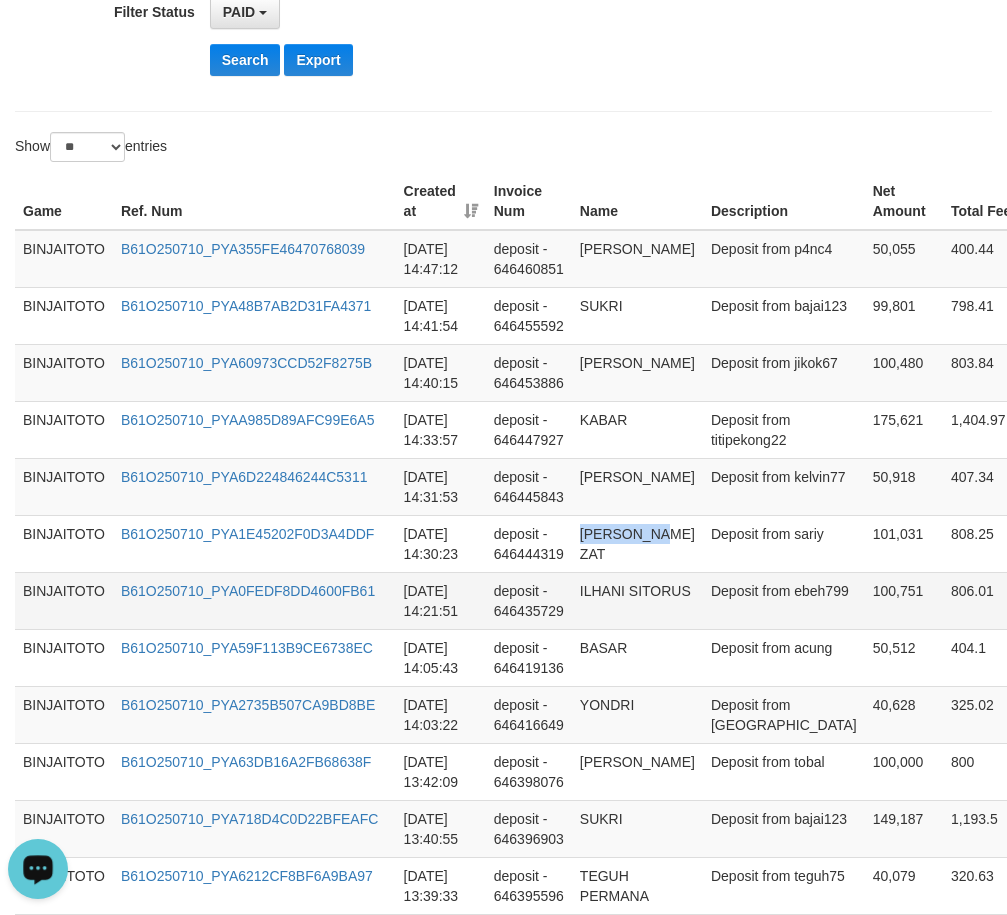 click on "ILHANI SITORUS" at bounding box center [637, 600] 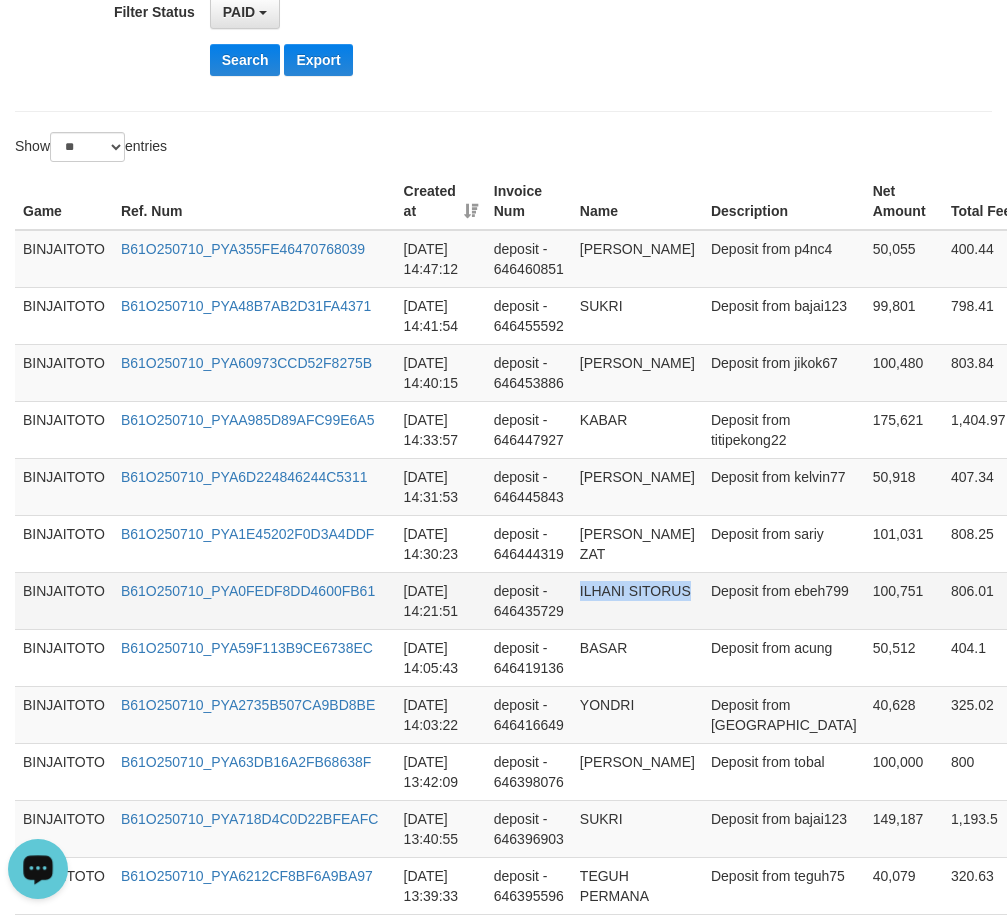 drag, startPoint x: 601, startPoint y: 596, endPoint x: 624, endPoint y: 618, distance: 31.827662 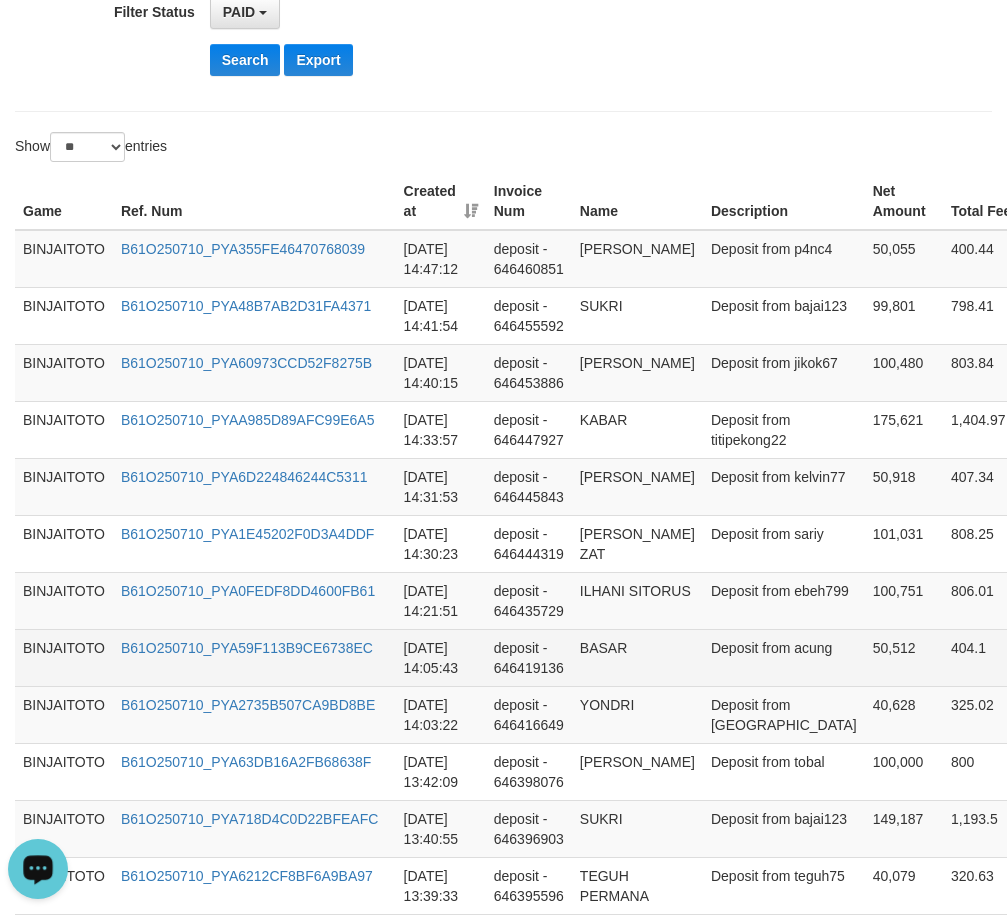 click on "BASAR" at bounding box center (637, 657) 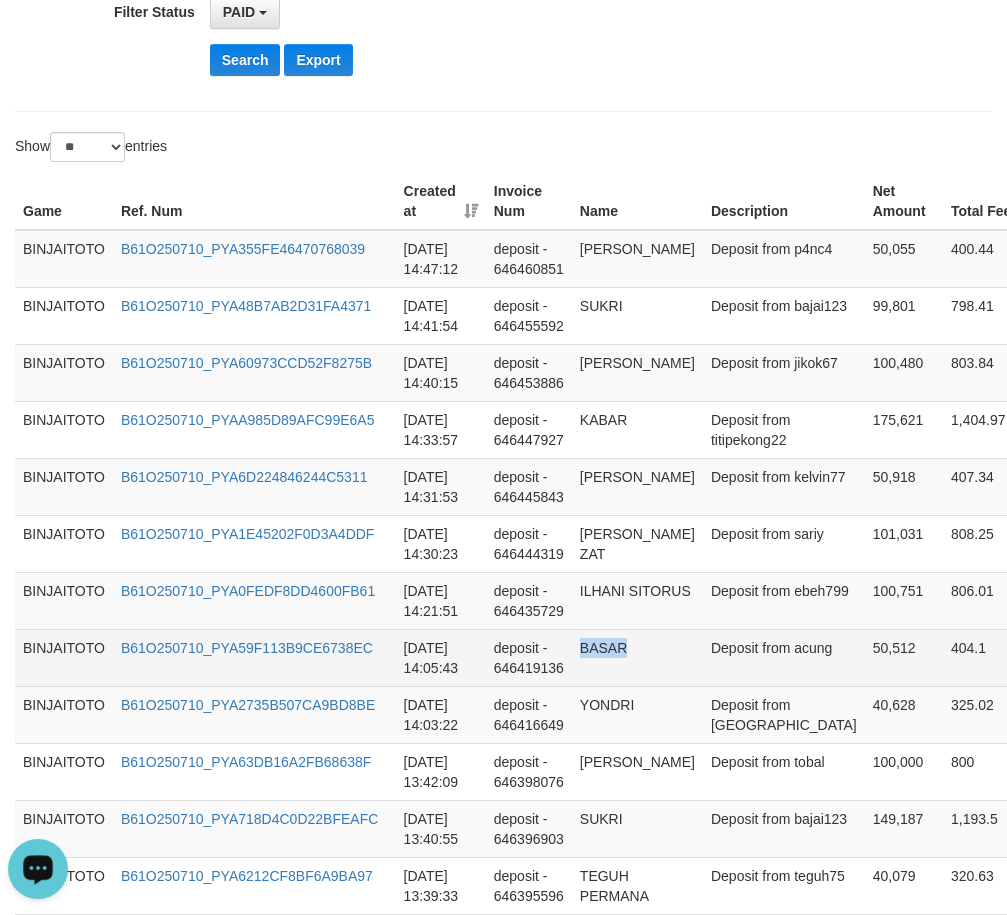 click on "BASAR" at bounding box center (637, 657) 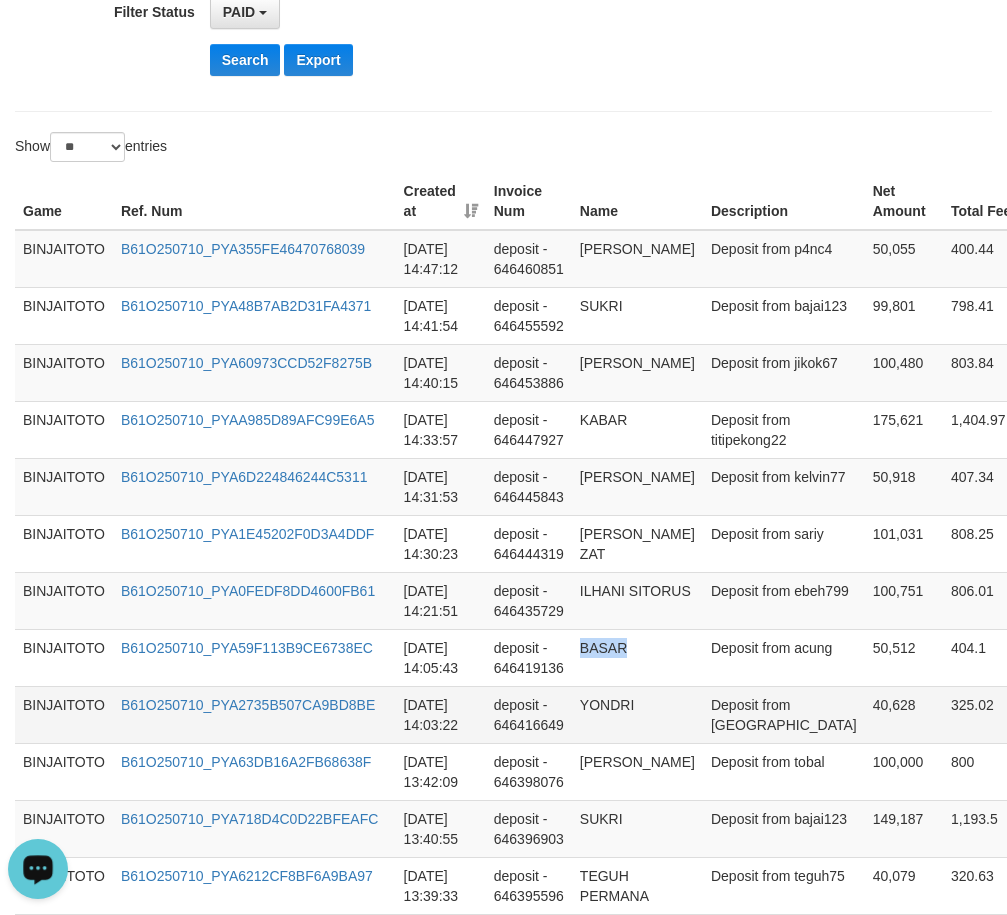 click on "YONDRI" at bounding box center (637, 714) 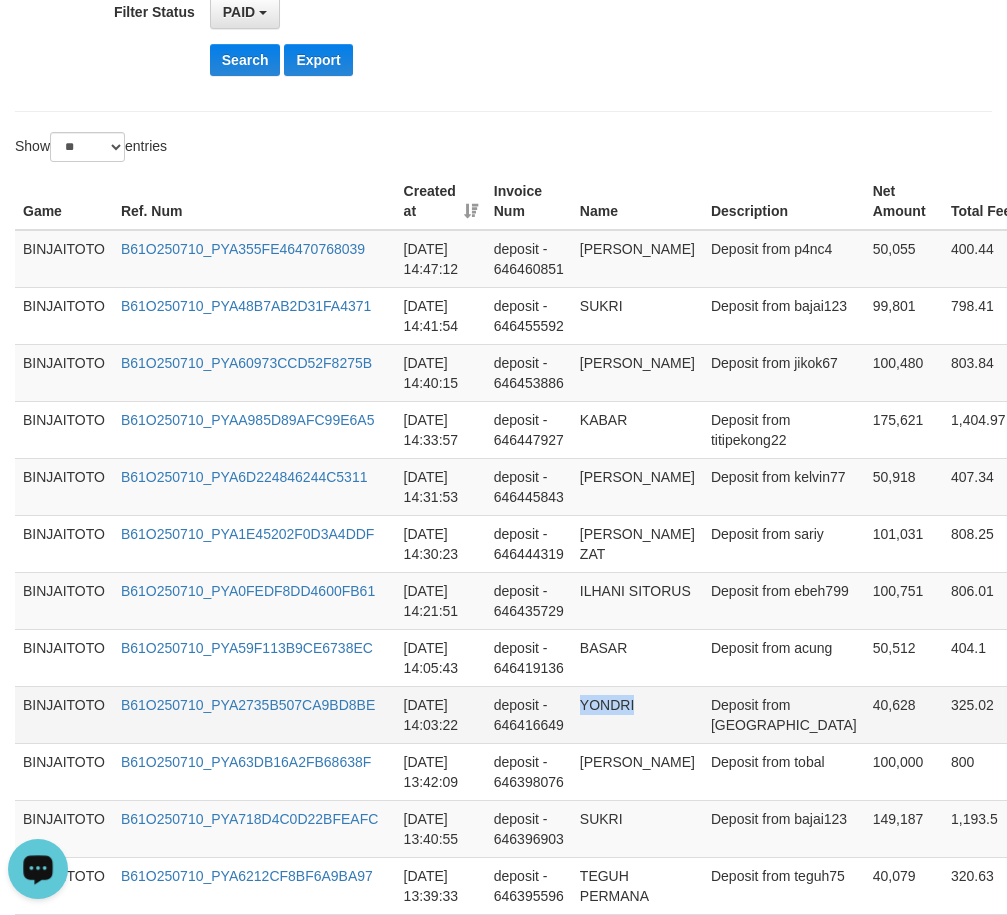 click on "YONDRI" at bounding box center [637, 714] 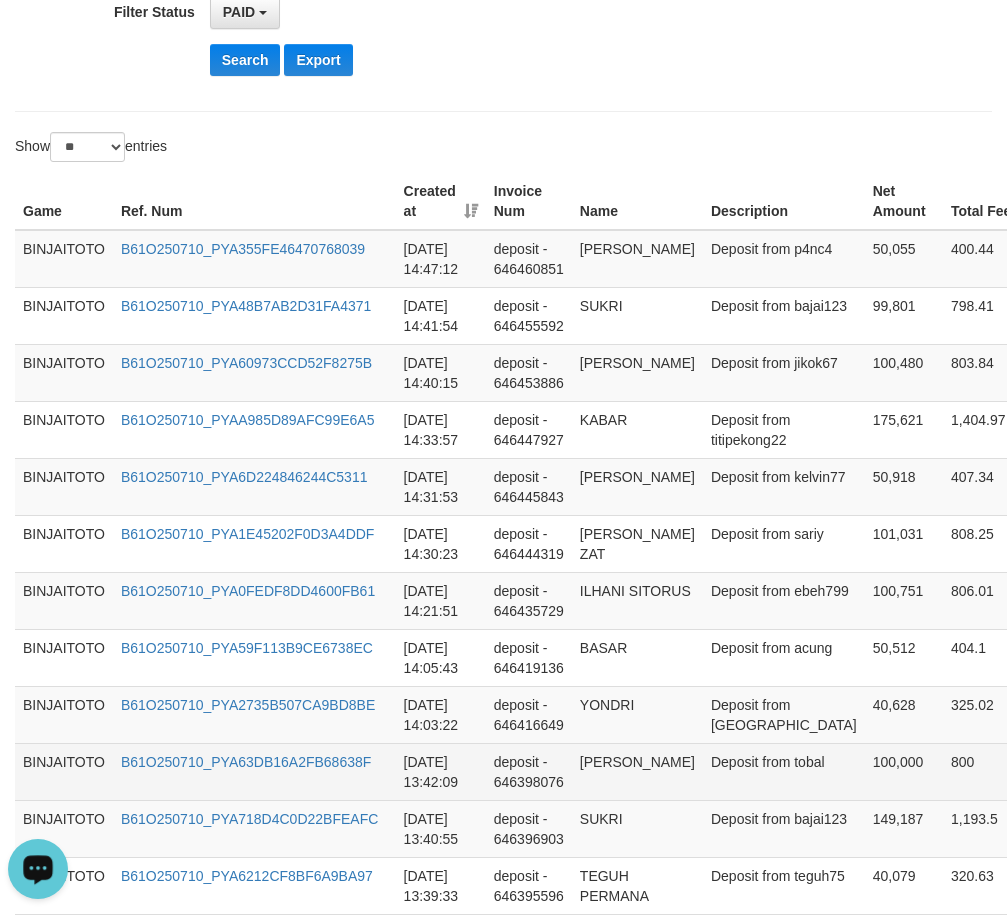 click on "[PERSON_NAME]" at bounding box center [637, 771] 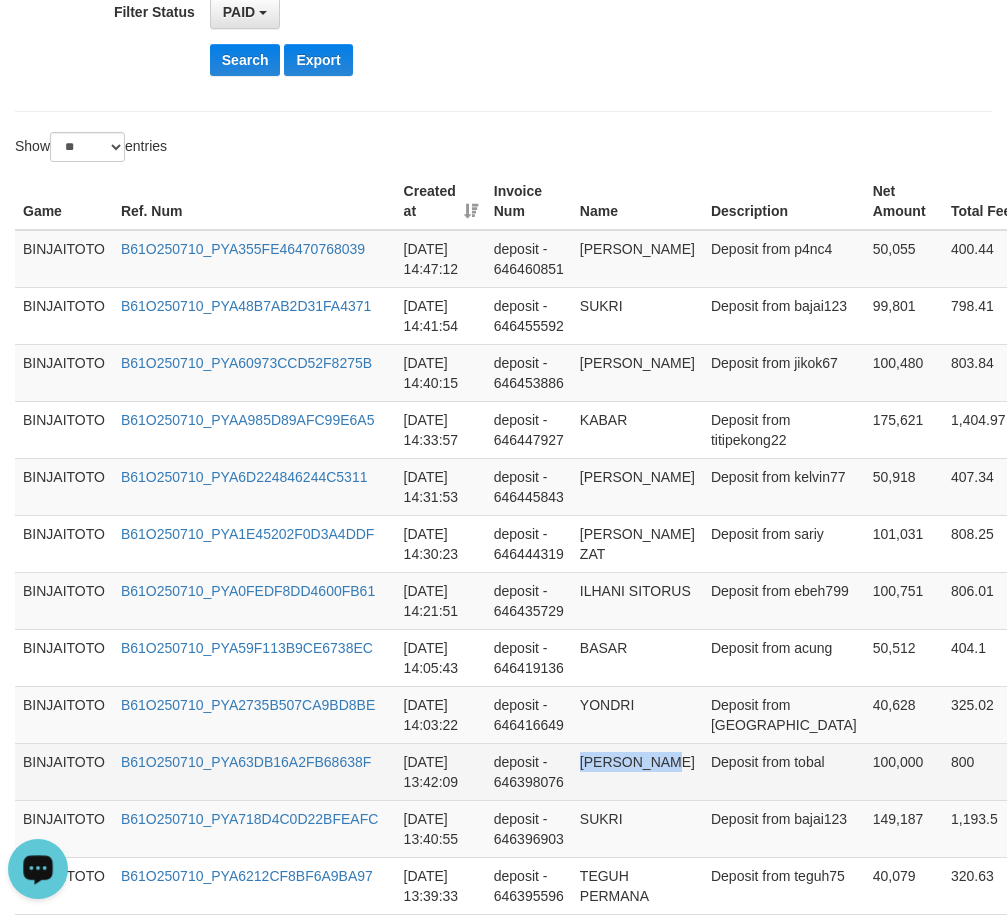 drag, startPoint x: 584, startPoint y: 762, endPoint x: 613, endPoint y: 762, distance: 29 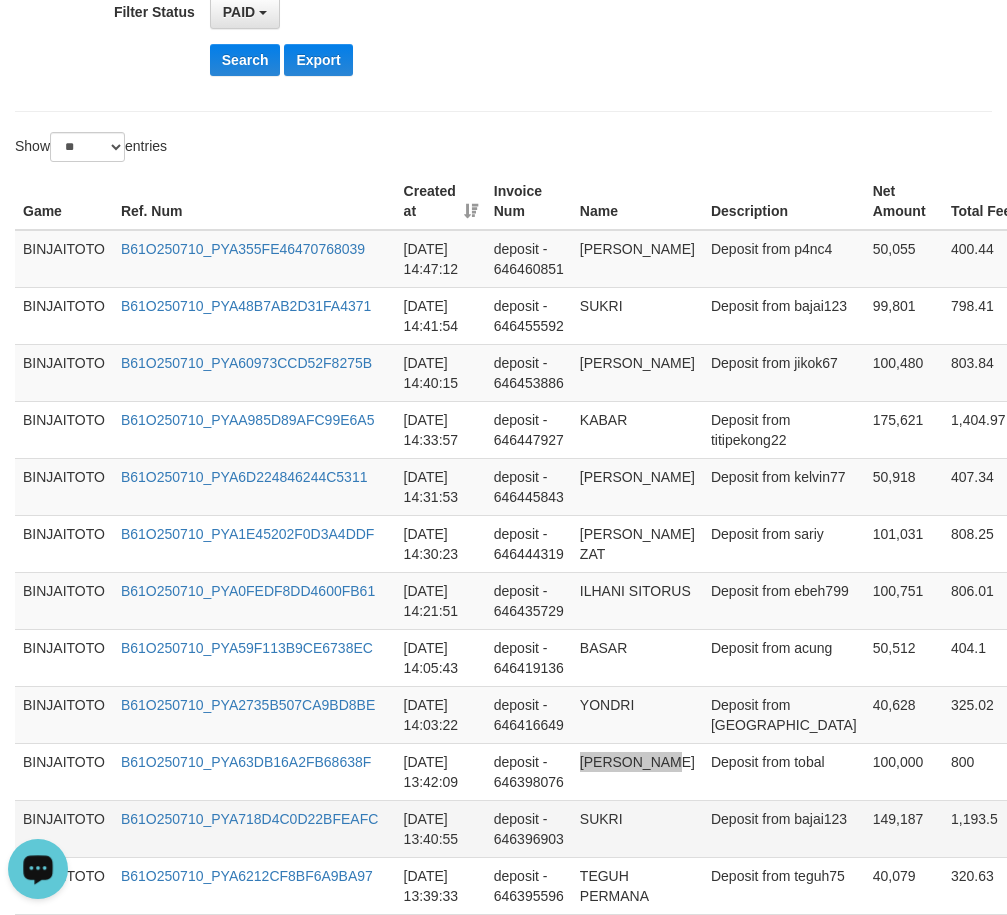 scroll, scrollTop: 700, scrollLeft: 0, axis: vertical 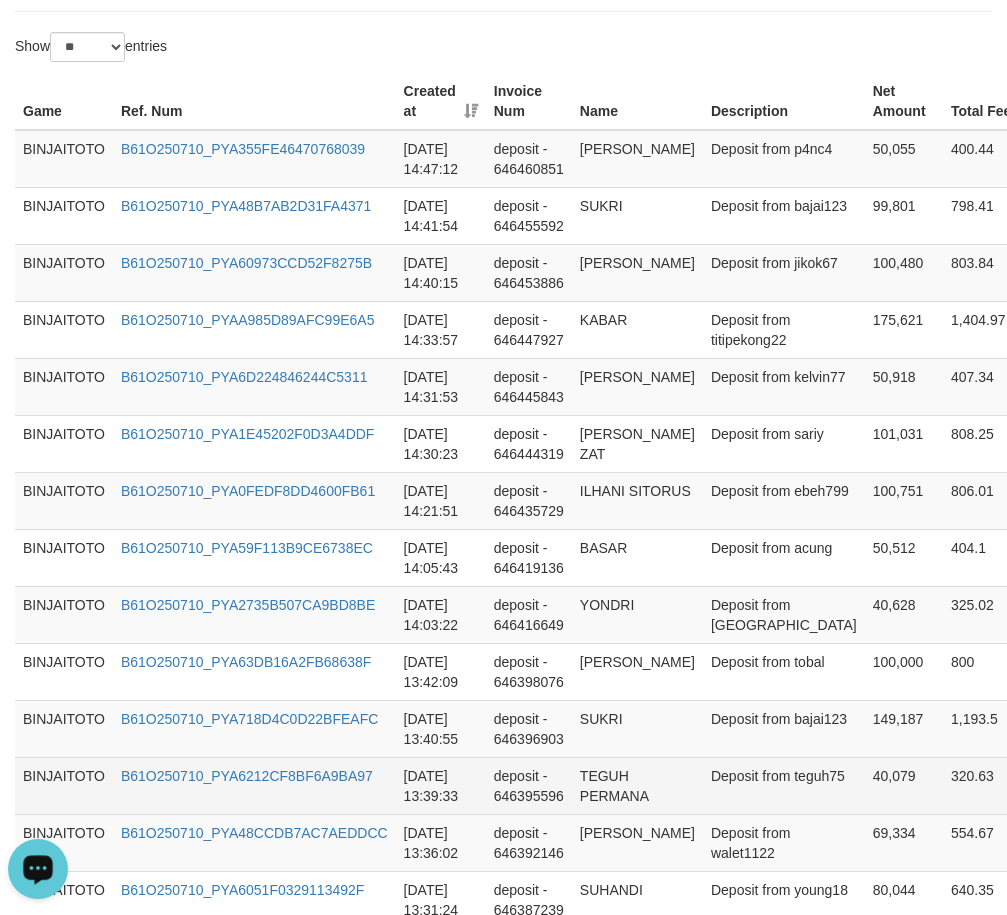 drag, startPoint x: 632, startPoint y: 817, endPoint x: 632, endPoint y: 796, distance: 21 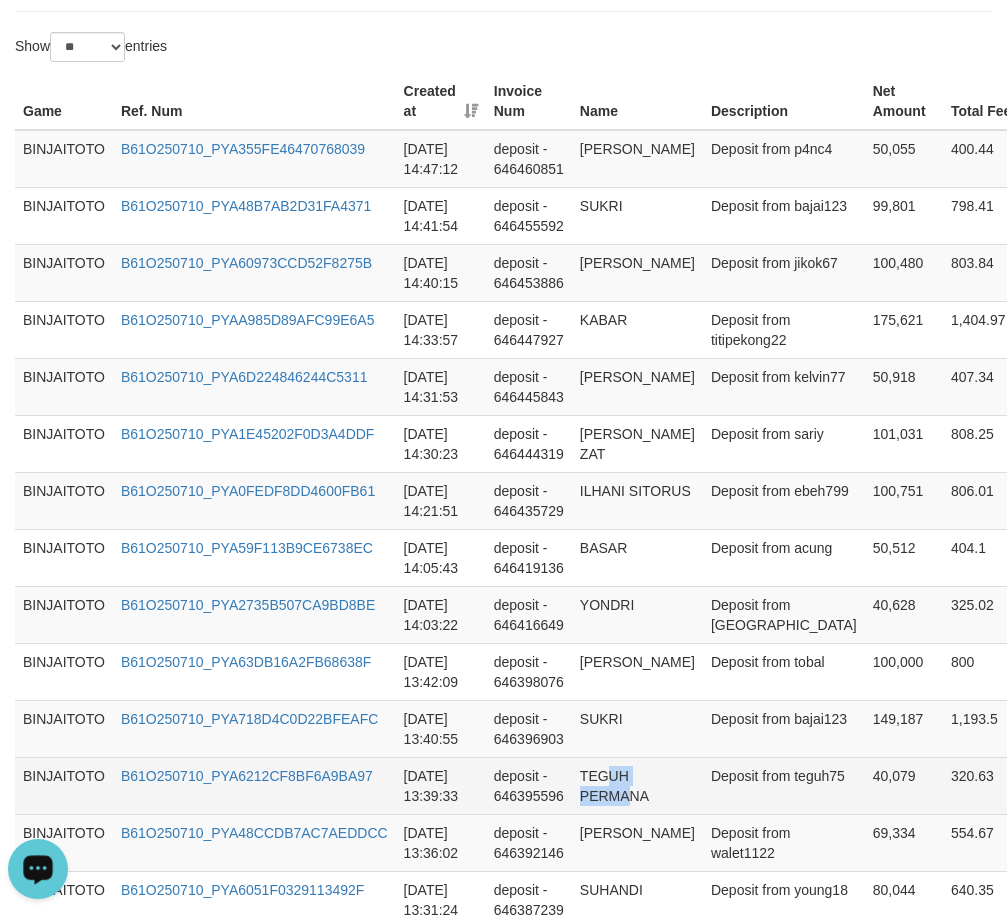 click on "TEGUH PERMANA" at bounding box center (637, 785) 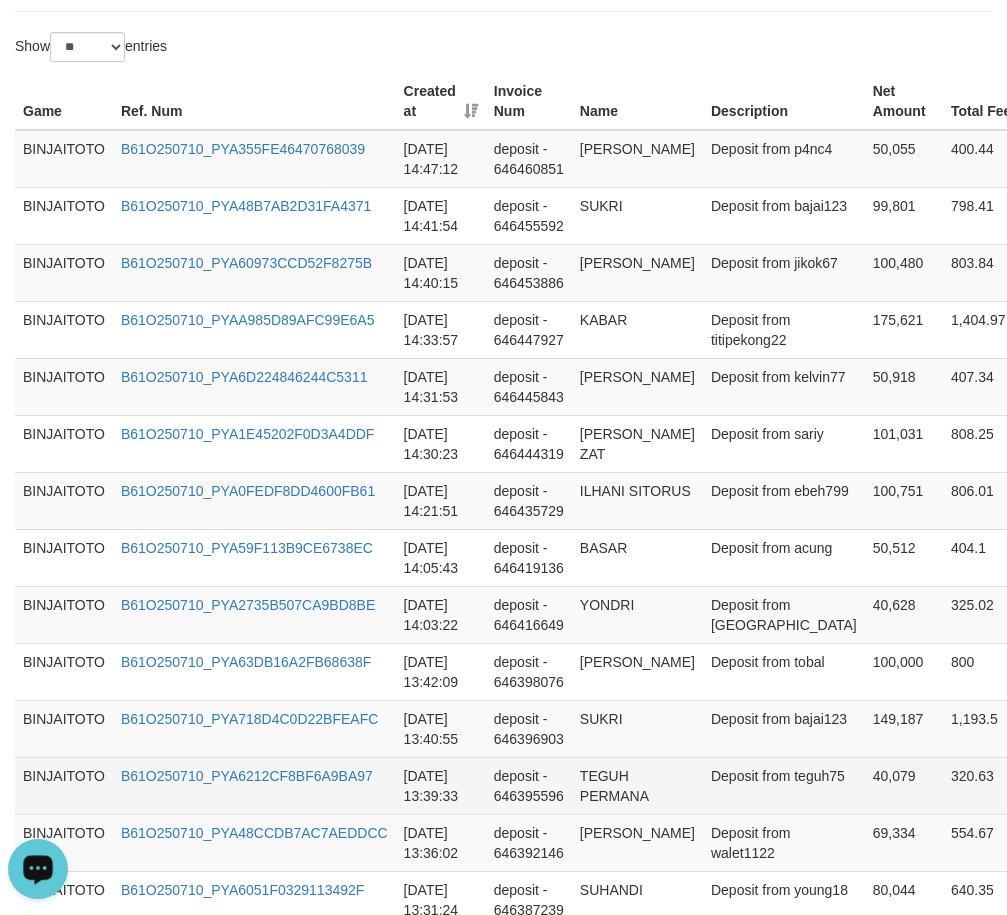 click on "TEGUH PERMANA" at bounding box center (637, 785) 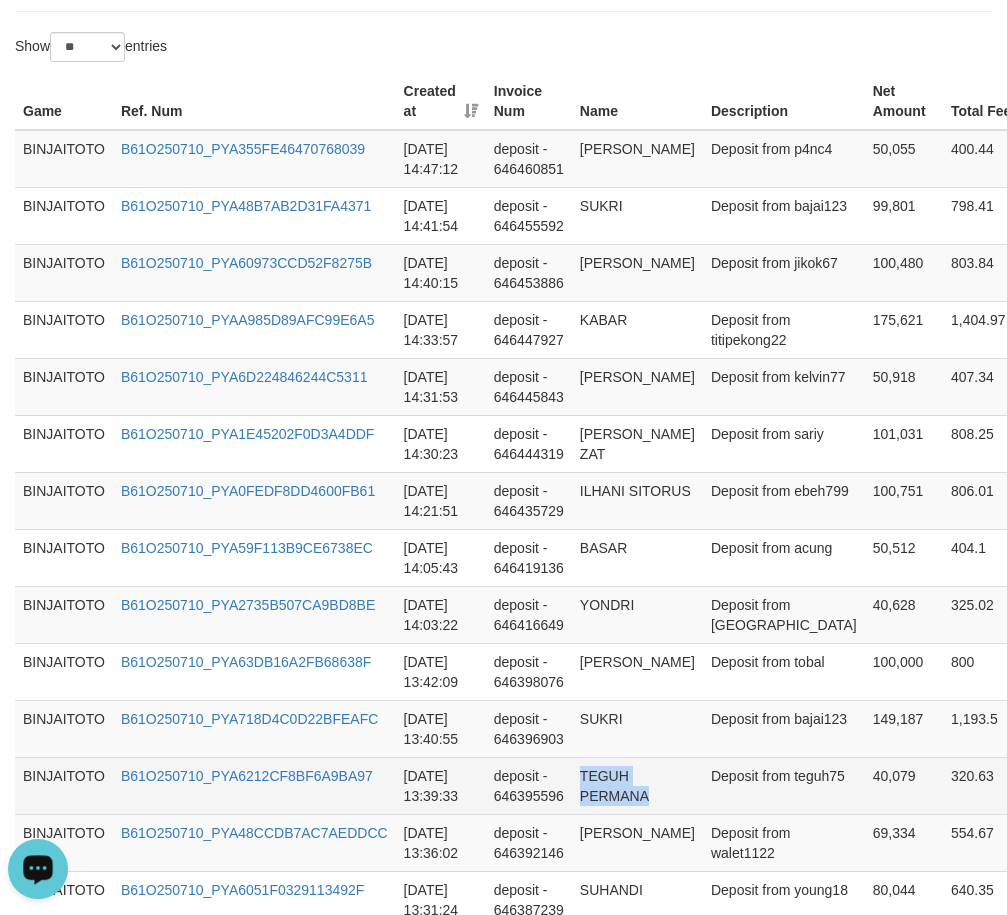 click on "TEGUH PERMANA" at bounding box center (637, 785) 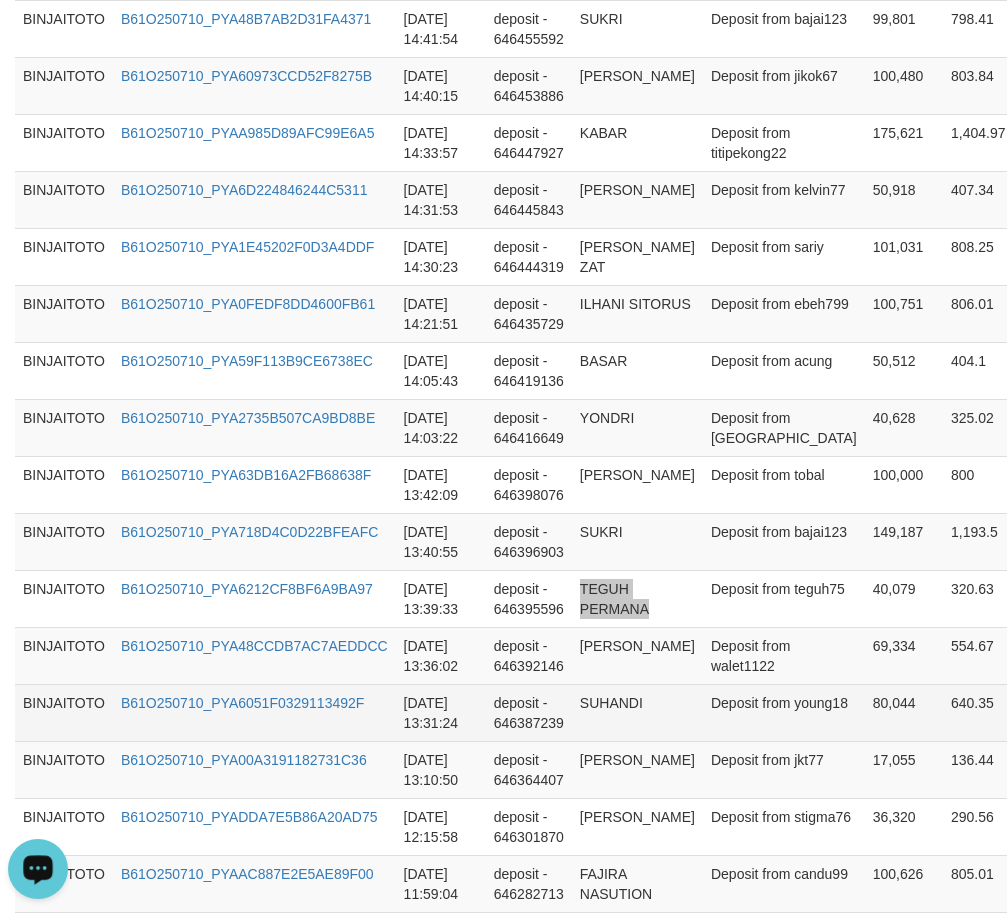 scroll, scrollTop: 900, scrollLeft: 0, axis: vertical 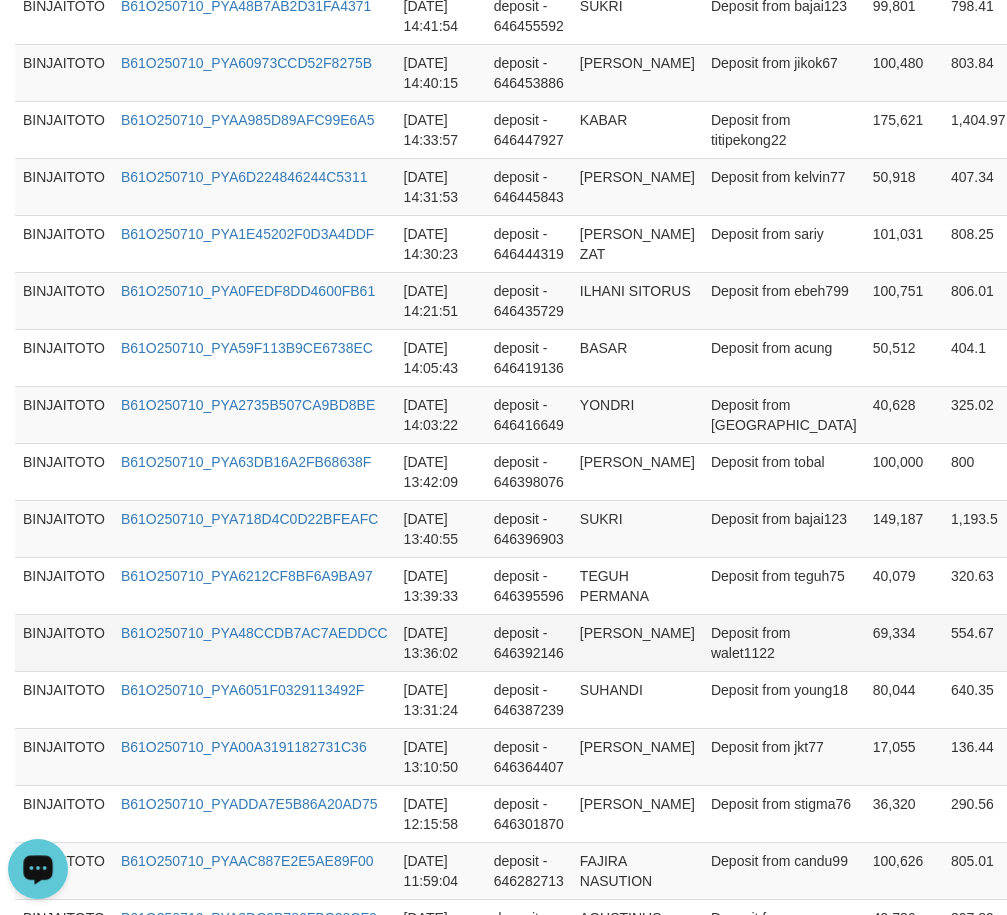 click on "[PERSON_NAME]" at bounding box center [637, 642] 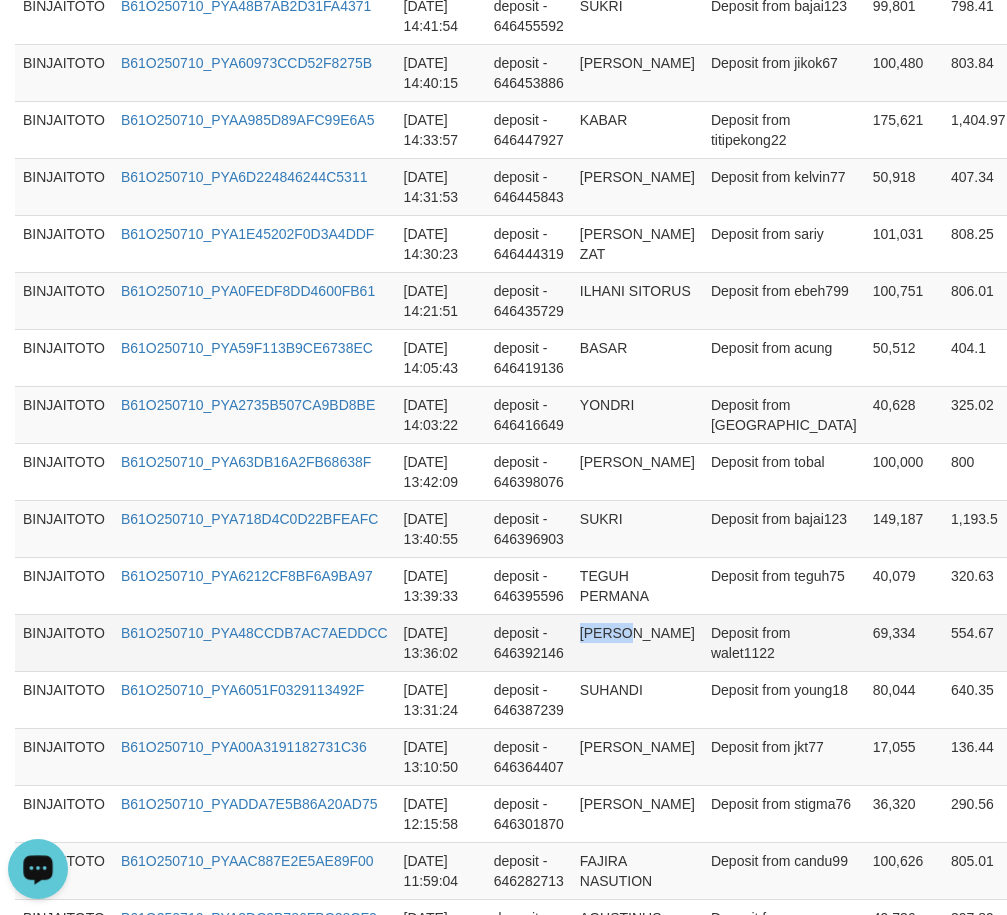 click on "[PERSON_NAME]" at bounding box center [637, 642] 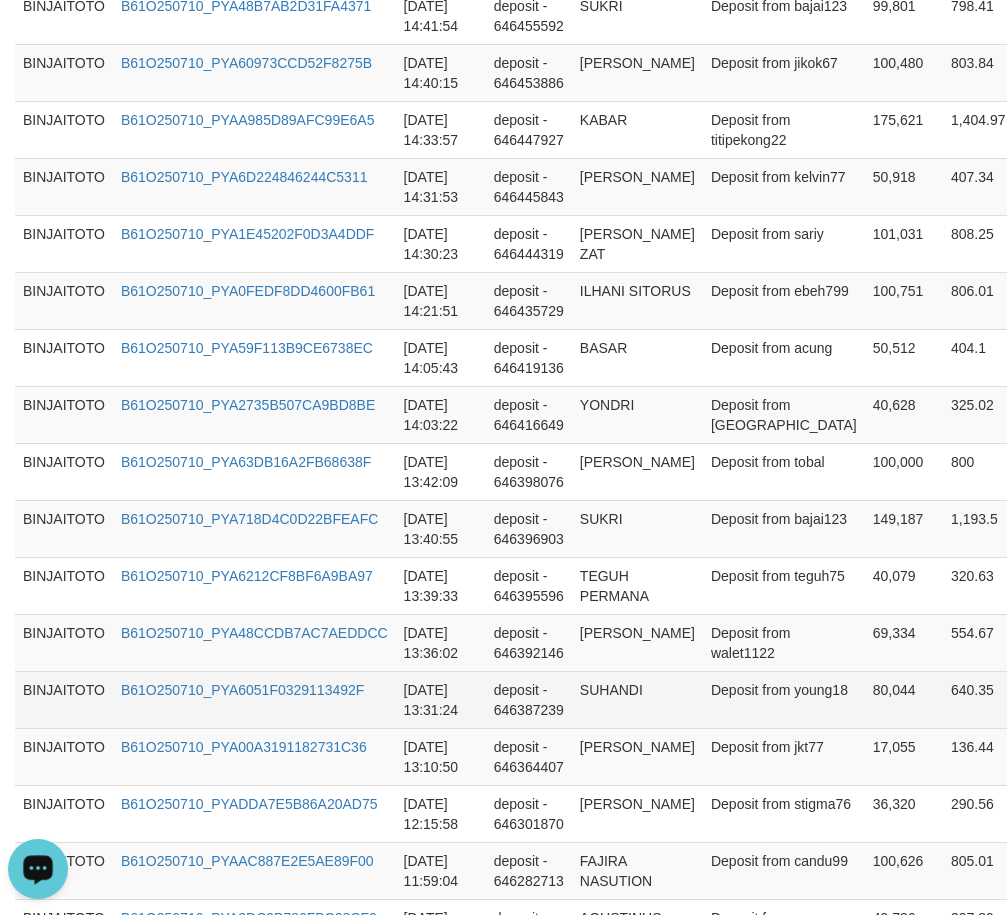 click on "SUHANDI" at bounding box center (637, 699) 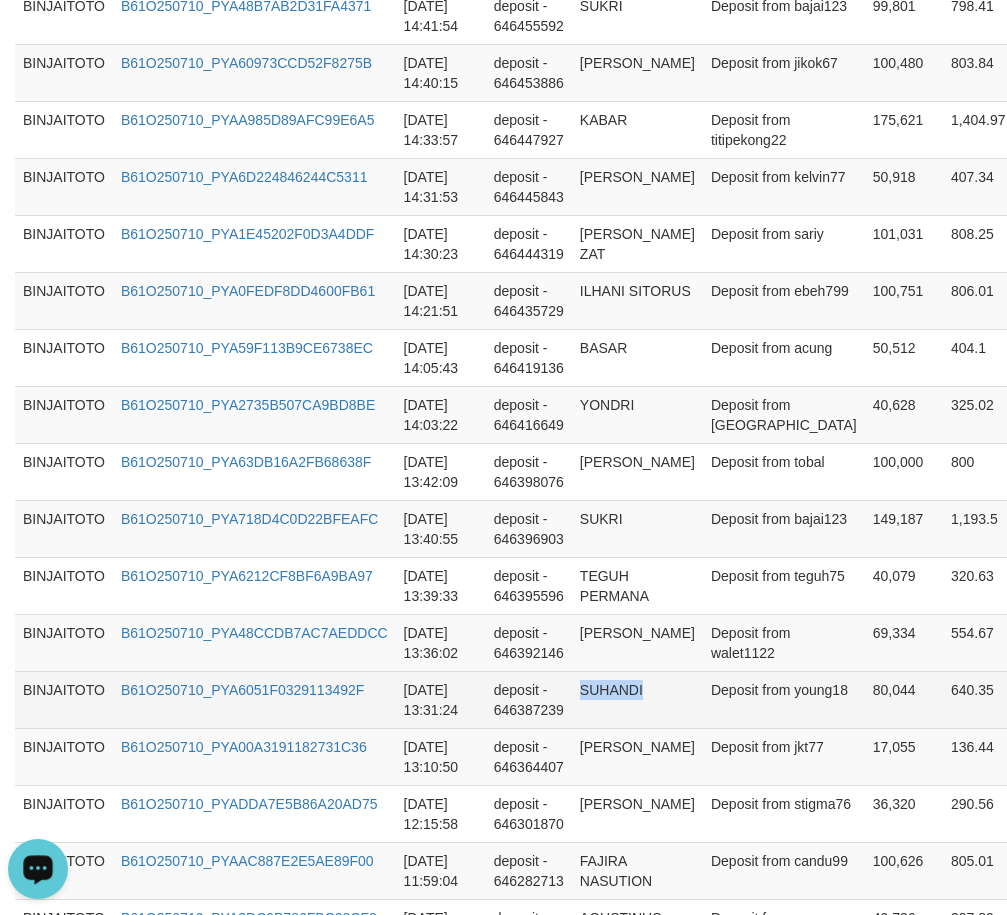 click on "SUHANDI" at bounding box center [637, 699] 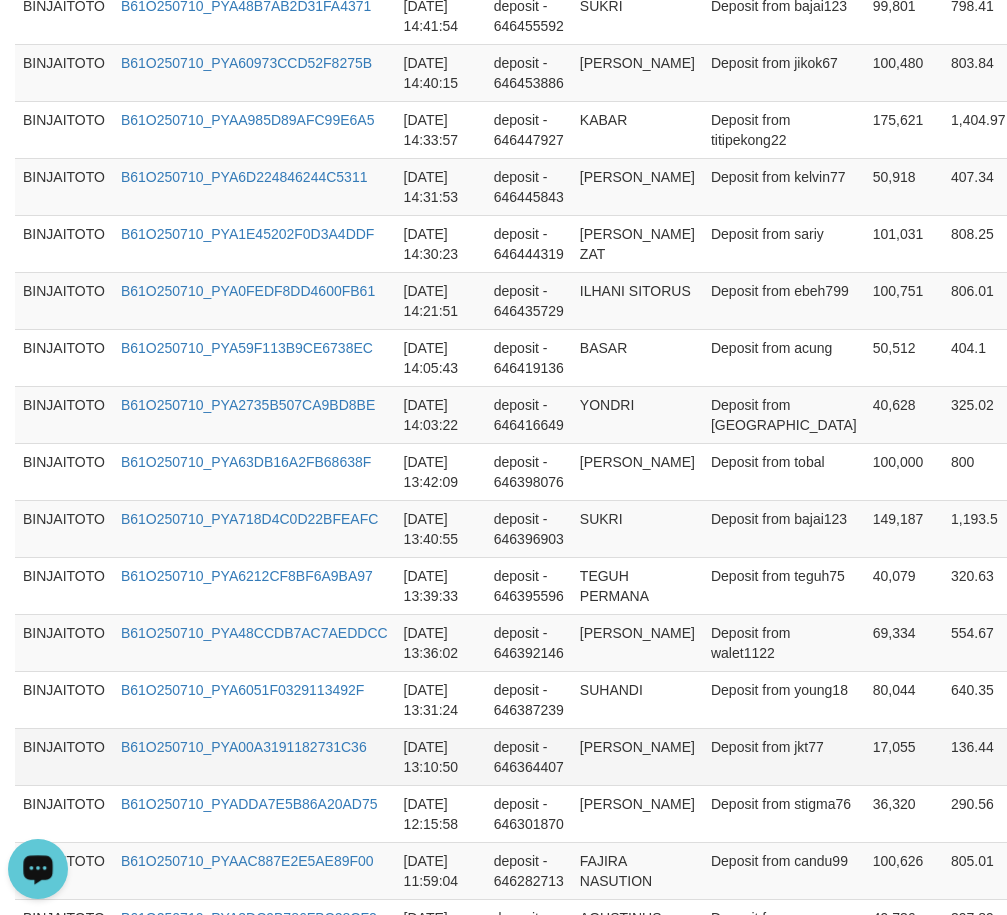 click on "[PERSON_NAME]" at bounding box center [637, 756] 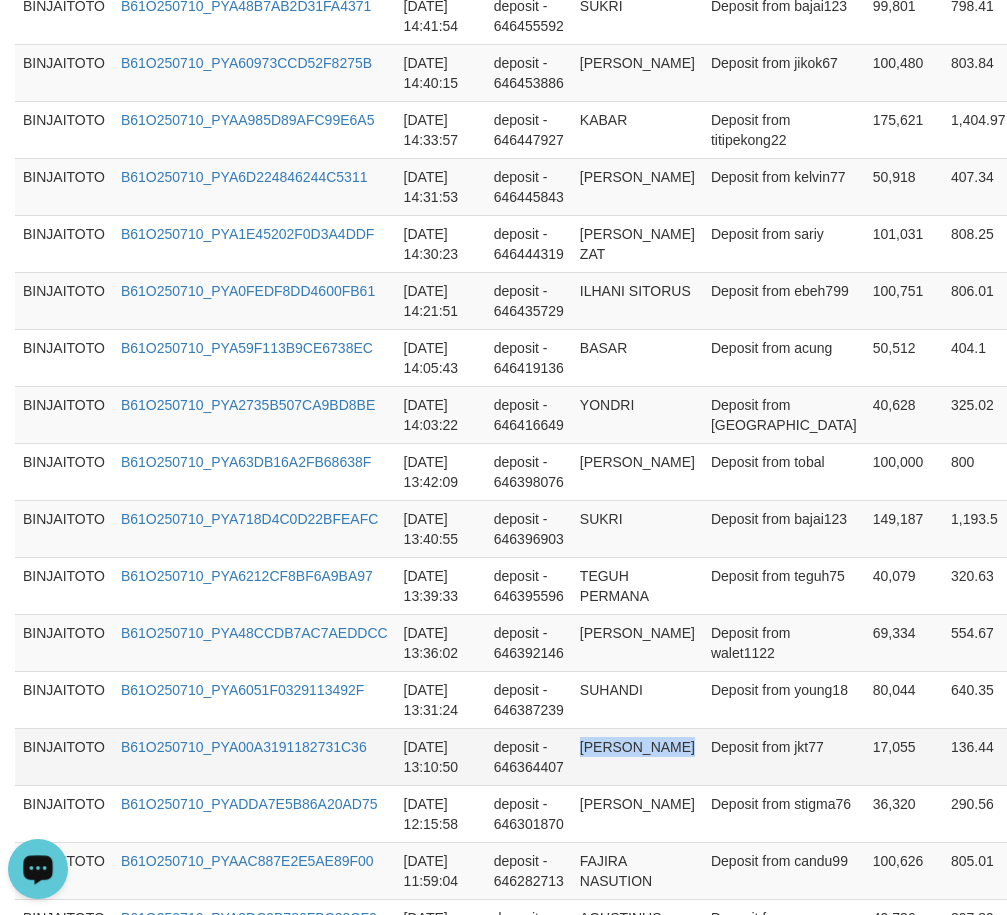 drag, startPoint x: 591, startPoint y: 748, endPoint x: 611, endPoint y: 758, distance: 22.36068 